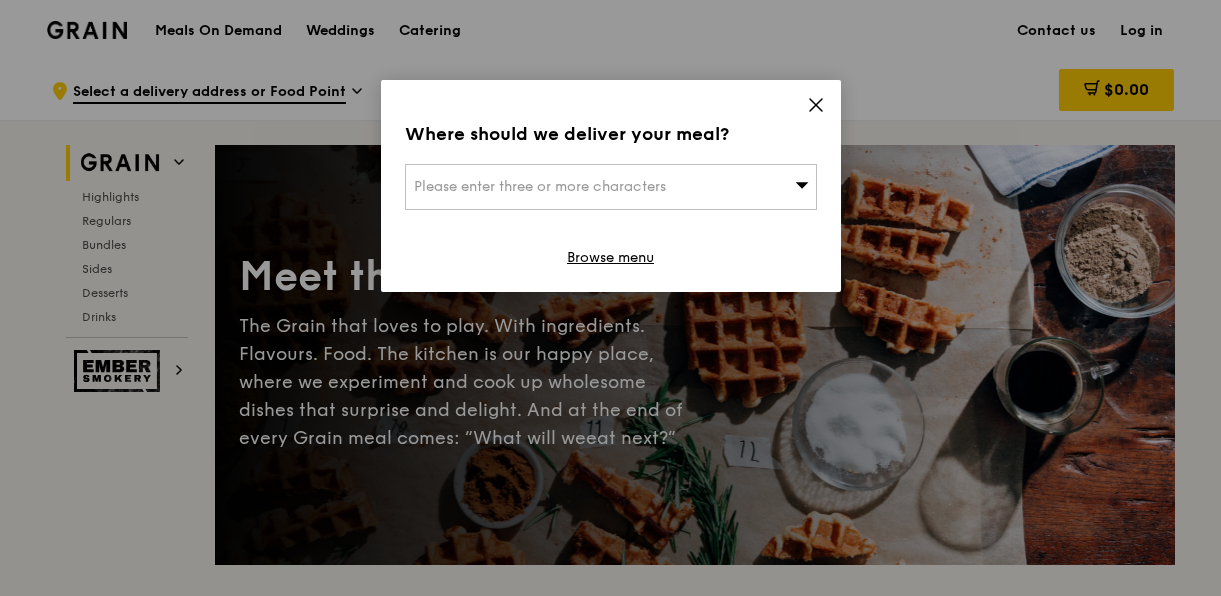 scroll, scrollTop: 0, scrollLeft: 0, axis: both 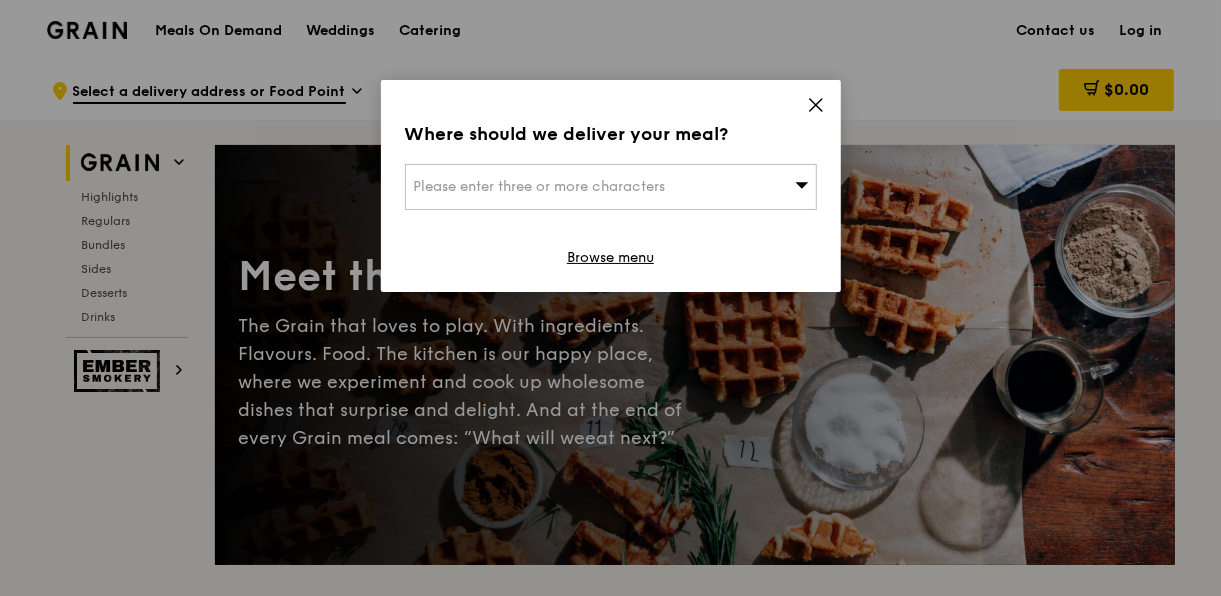click on "Please enter three or more characters" at bounding box center [611, 187] 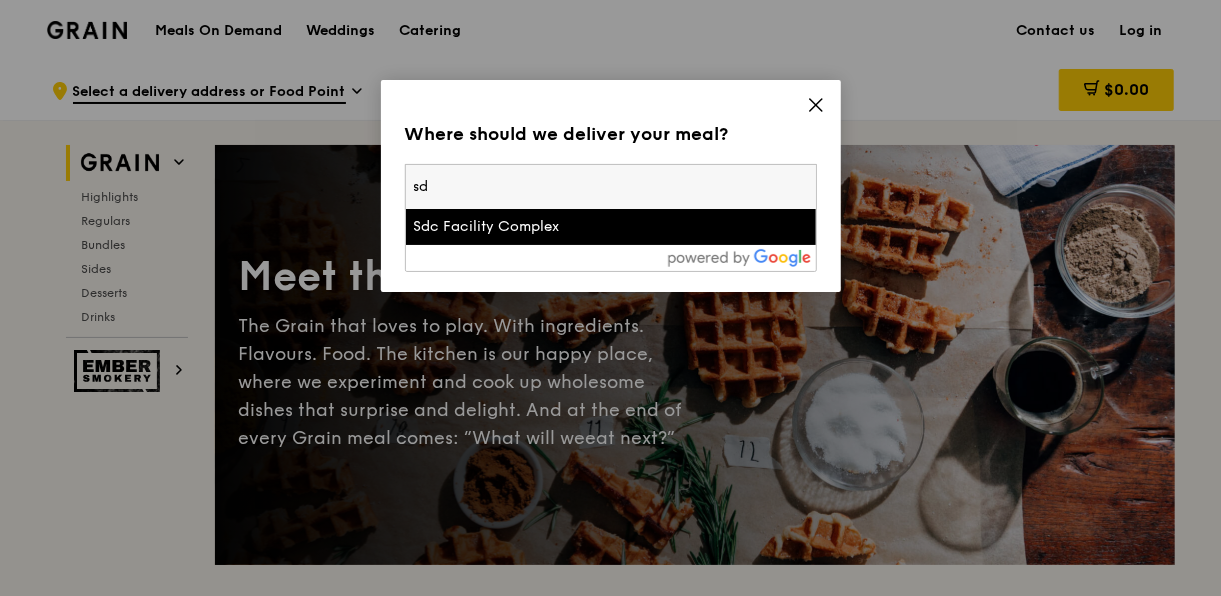 type on "s" 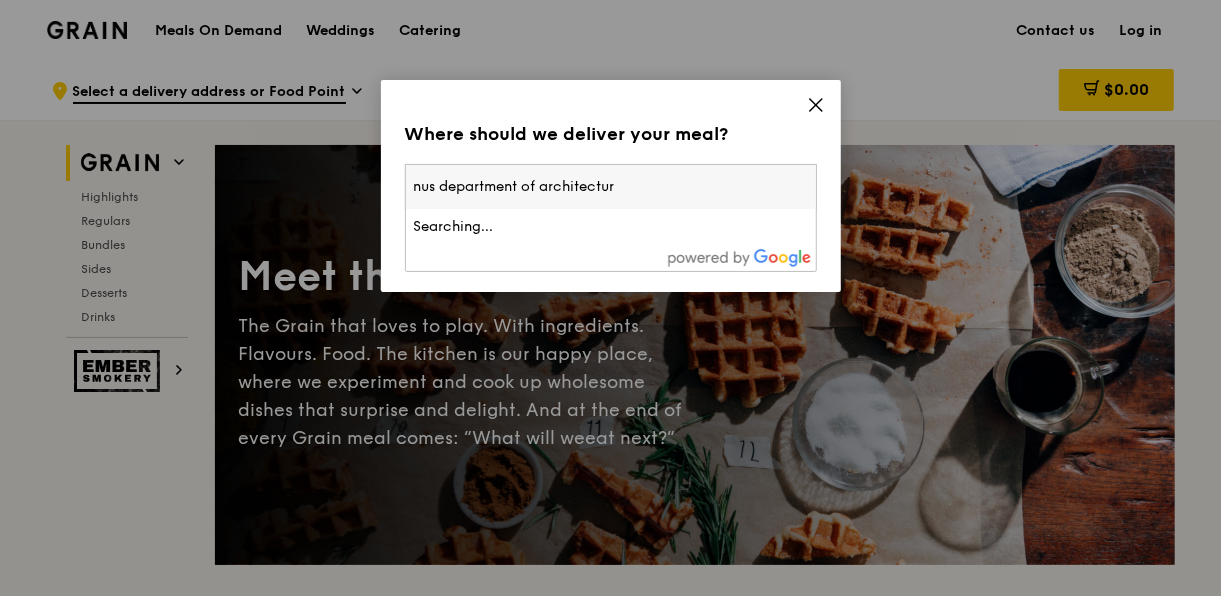 type on "nus department of architecture" 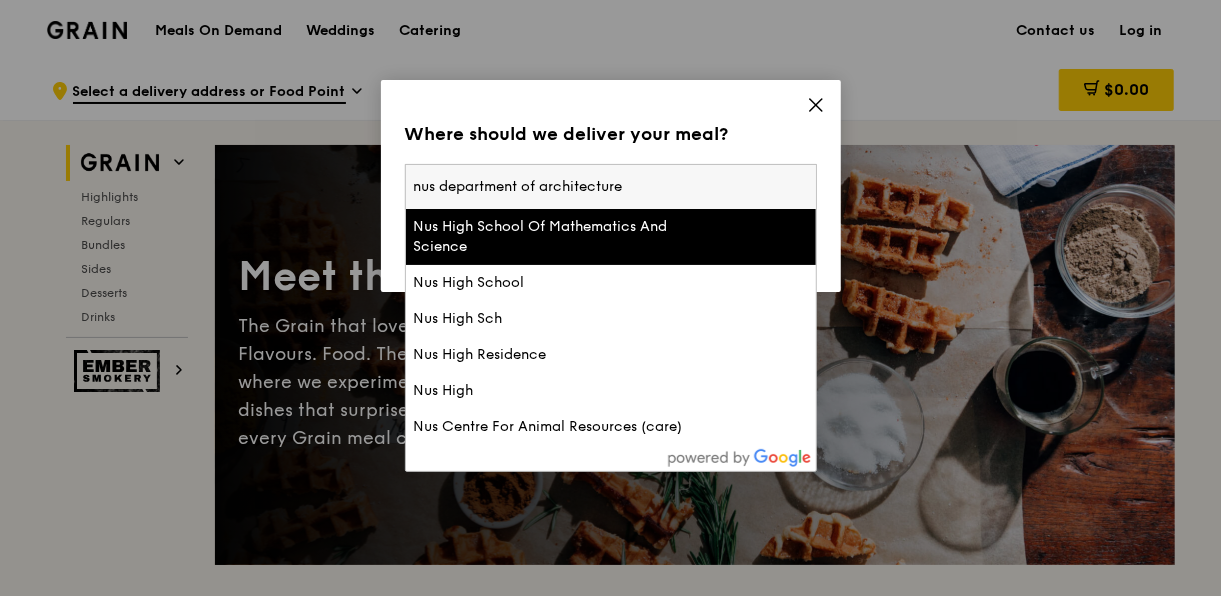 click on "nus department of architecture" at bounding box center [611, 187] 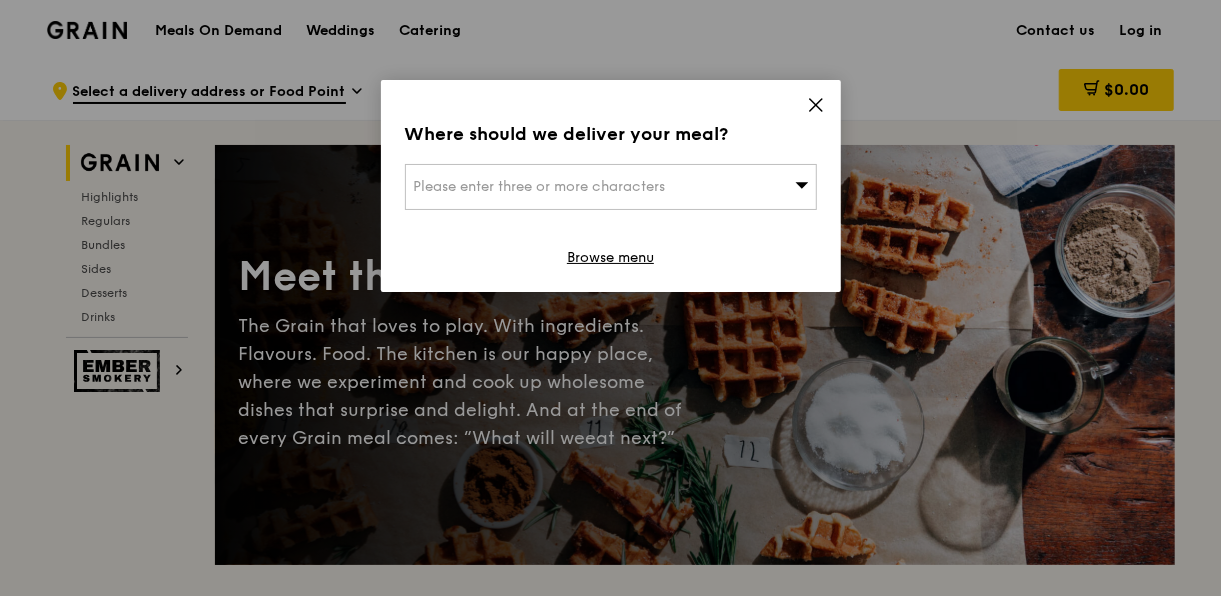 click 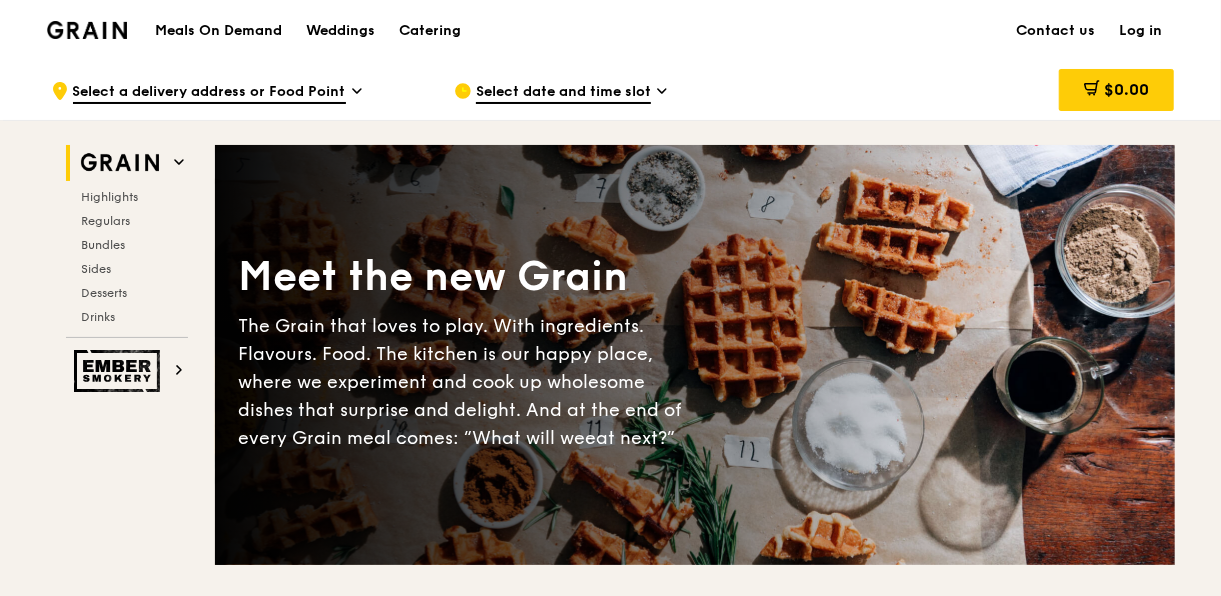 click on "Log in" at bounding box center [1141, 31] 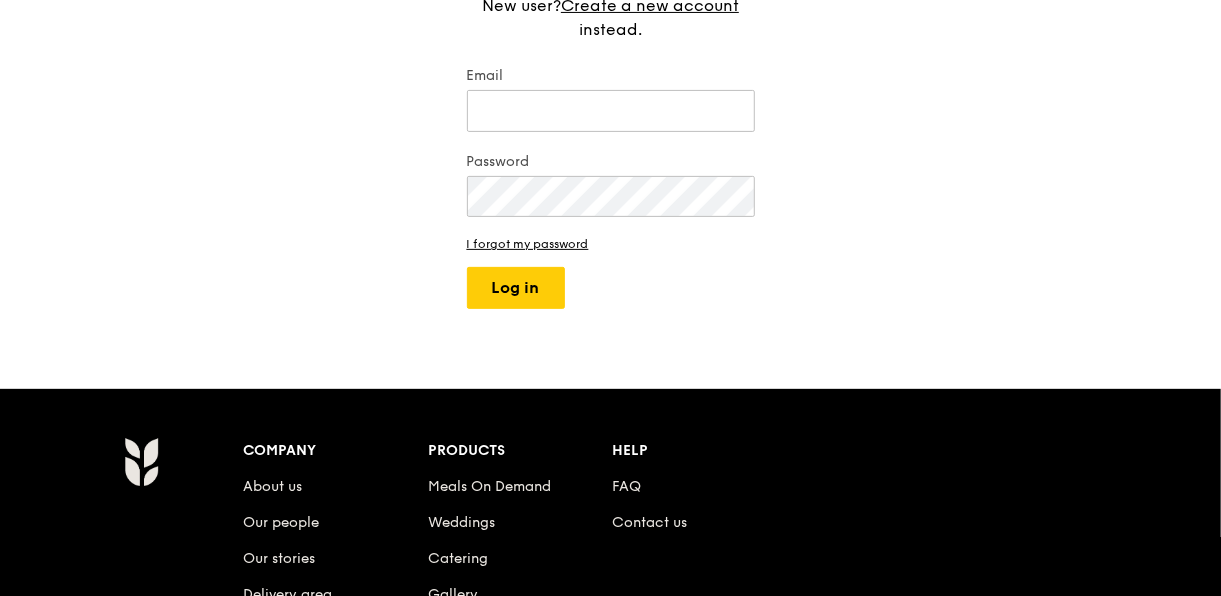 scroll, scrollTop: 0, scrollLeft: 0, axis: both 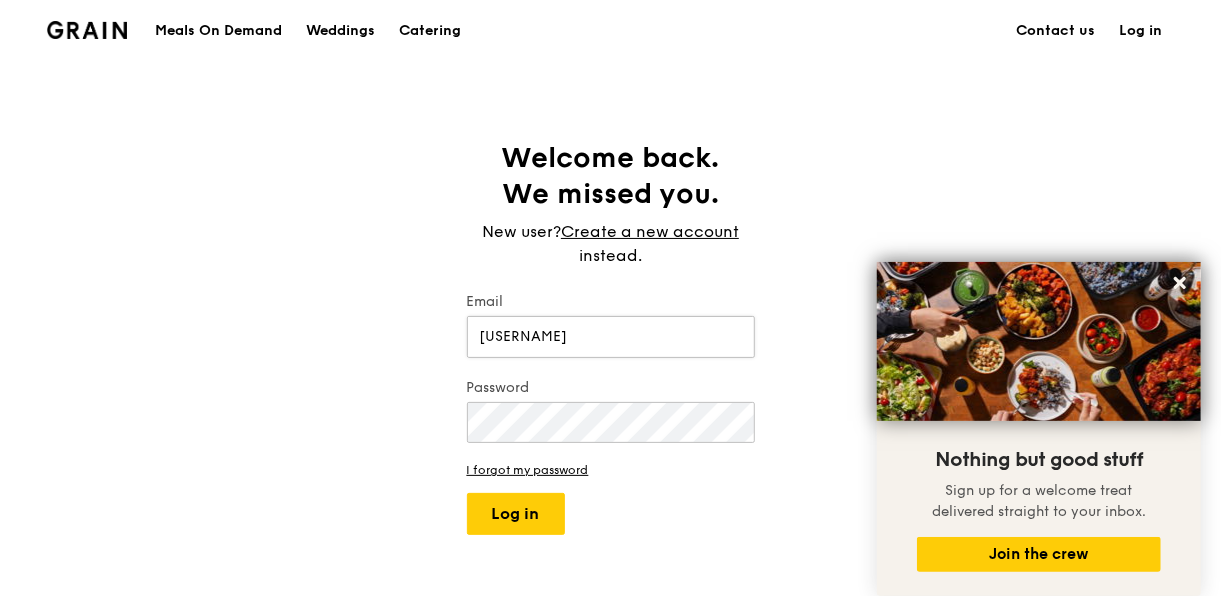 type on "joshua98@[EXAMPLE.COM]" 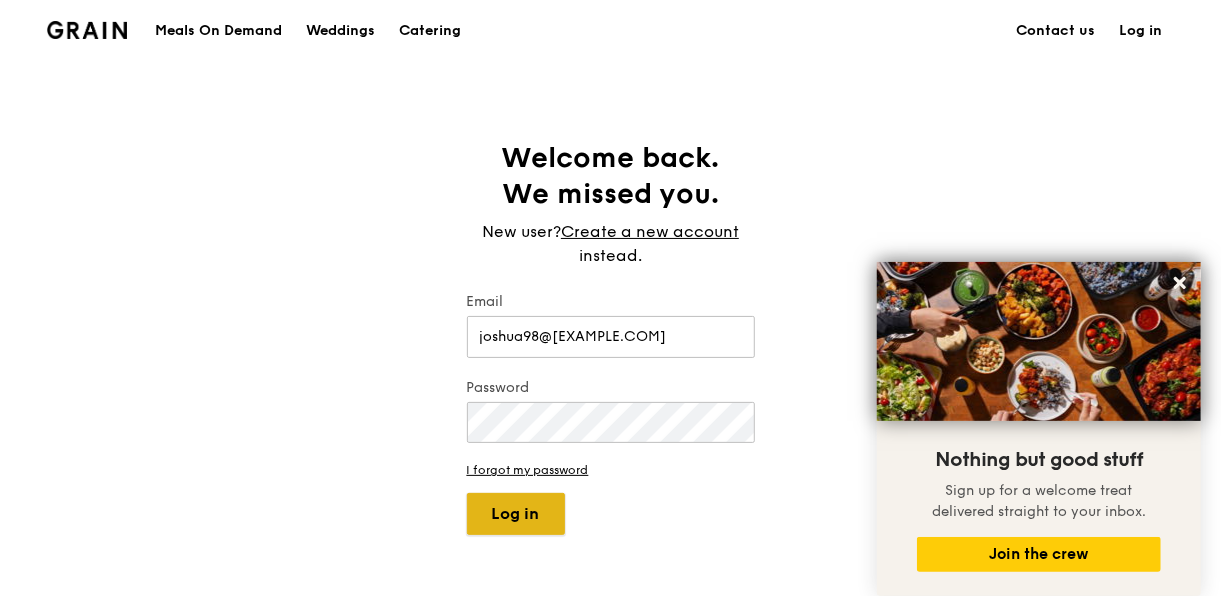 click on "Log in" at bounding box center (516, 514) 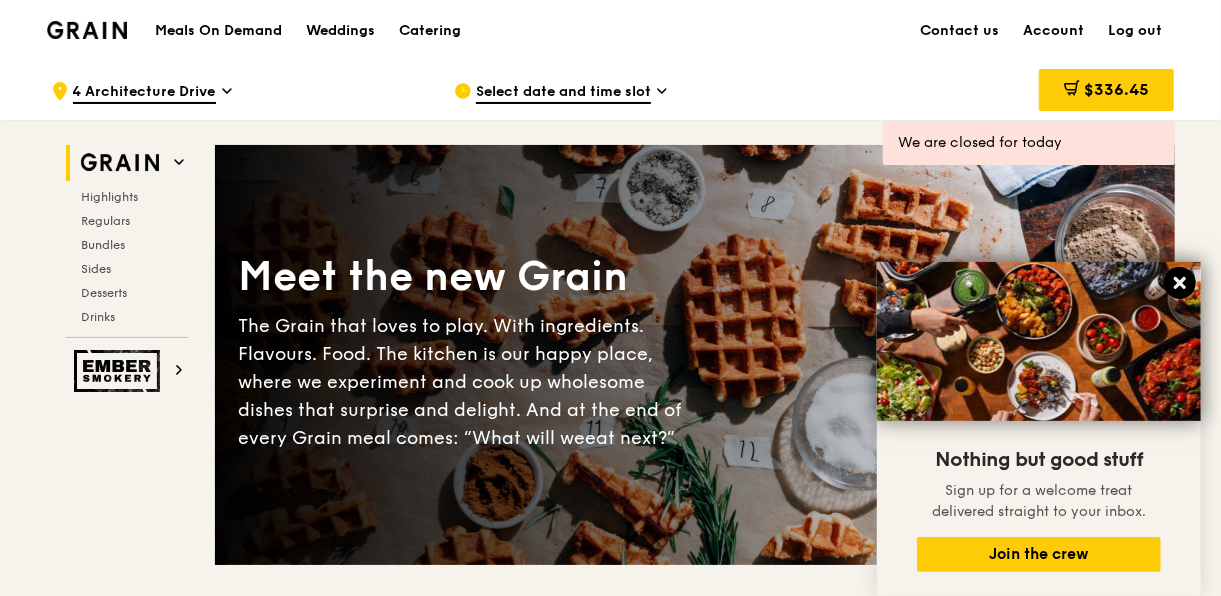 click 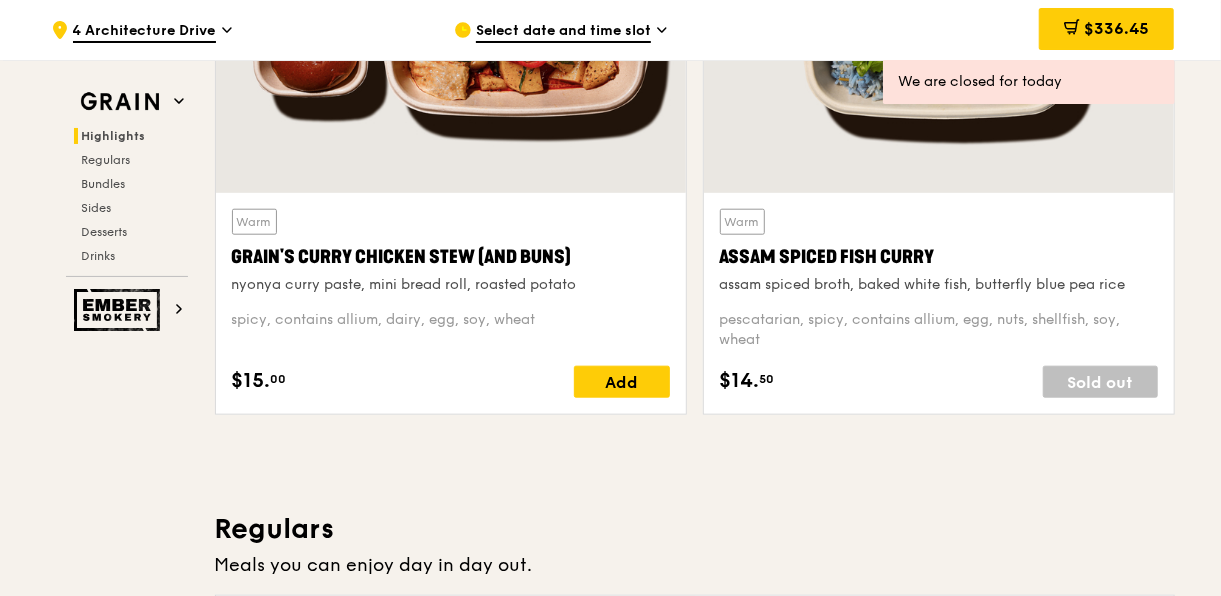 scroll, scrollTop: 800, scrollLeft: 0, axis: vertical 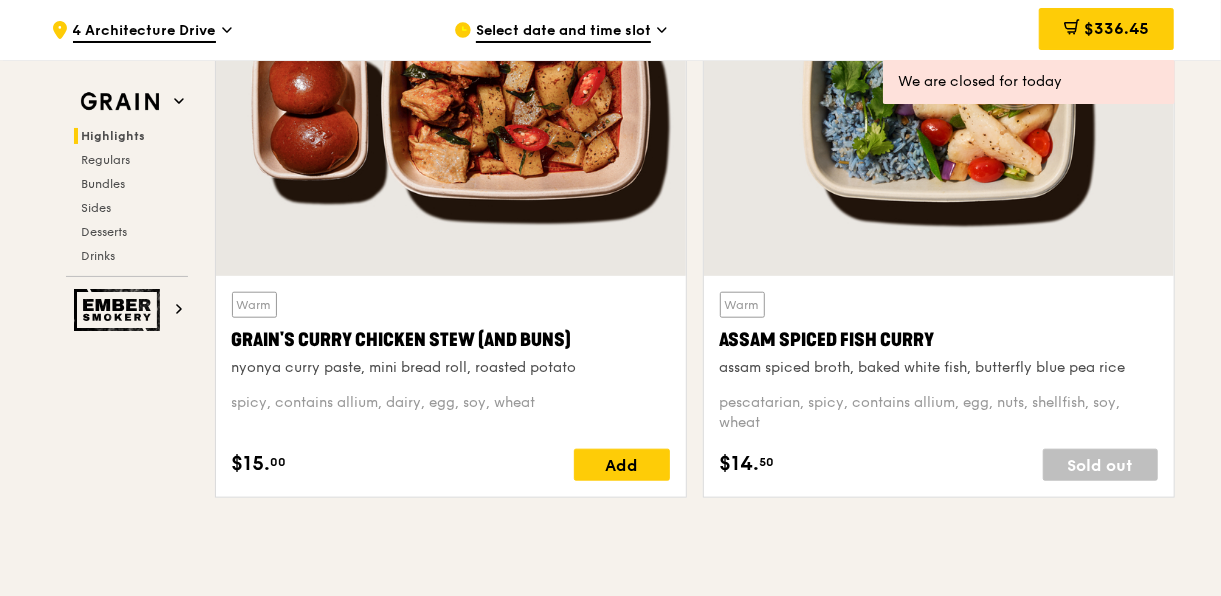 click on "Select date and time slot" at bounding box center (563, 32) 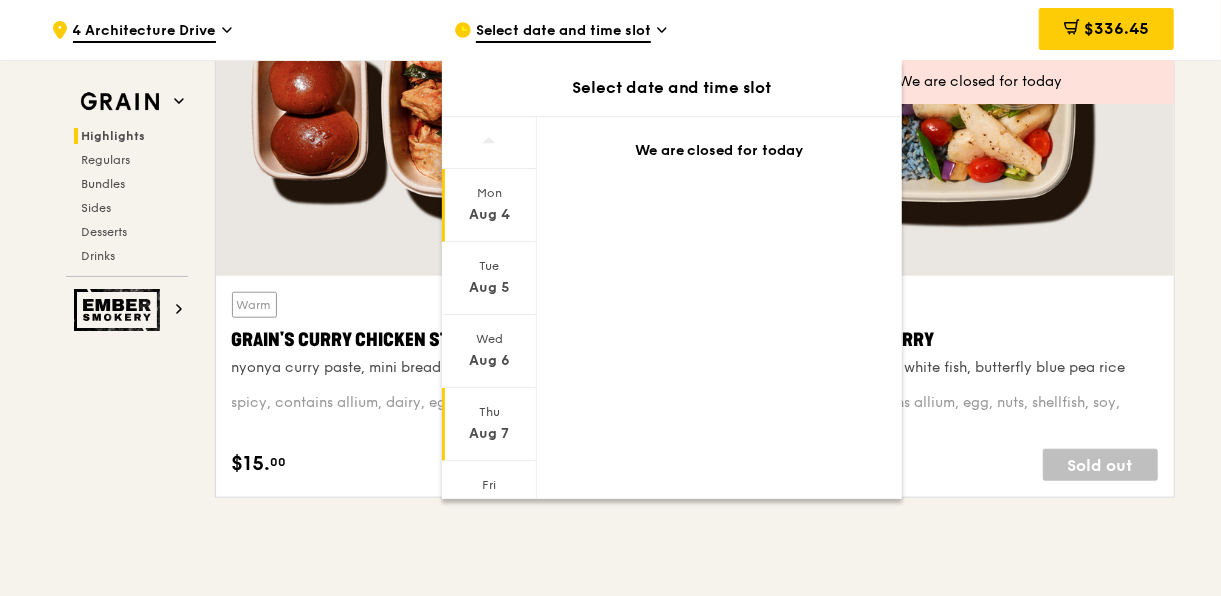 drag, startPoint x: 531, startPoint y: 344, endPoint x: 528, endPoint y: 400, distance: 56.0803 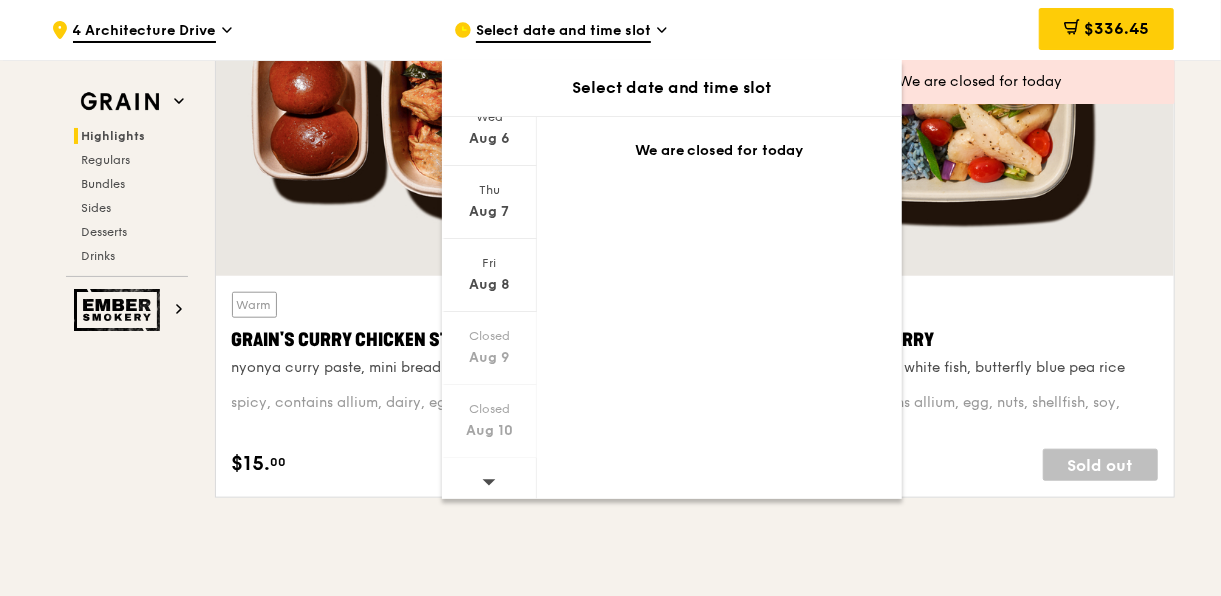 scroll, scrollTop: 222, scrollLeft: 0, axis: vertical 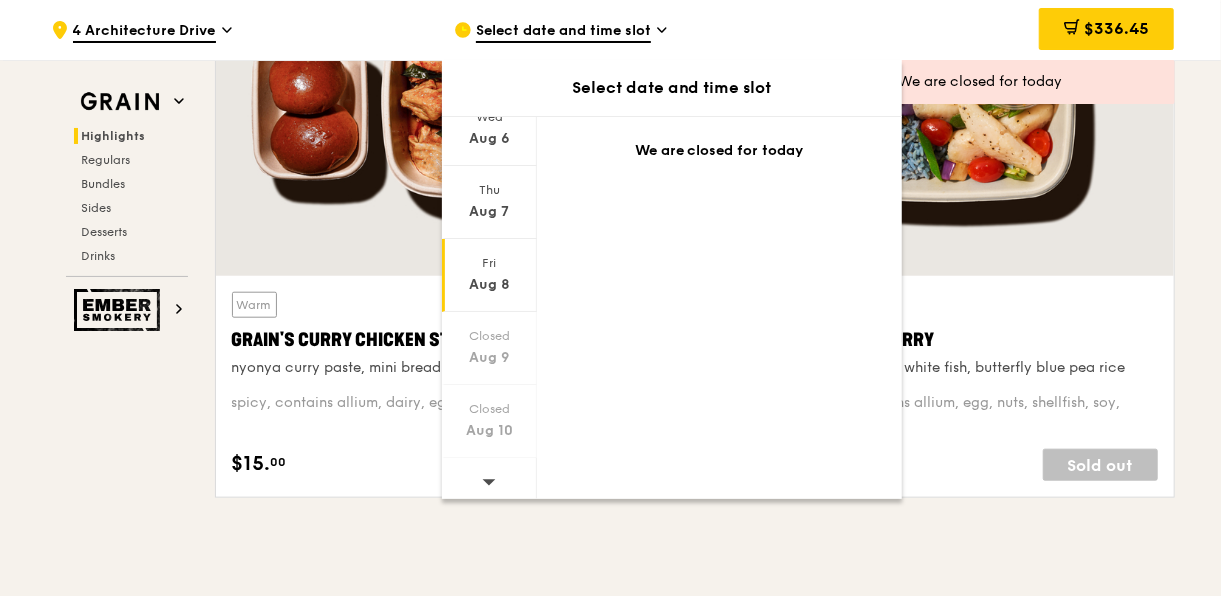 click on "Aug 8" at bounding box center [489, 285] 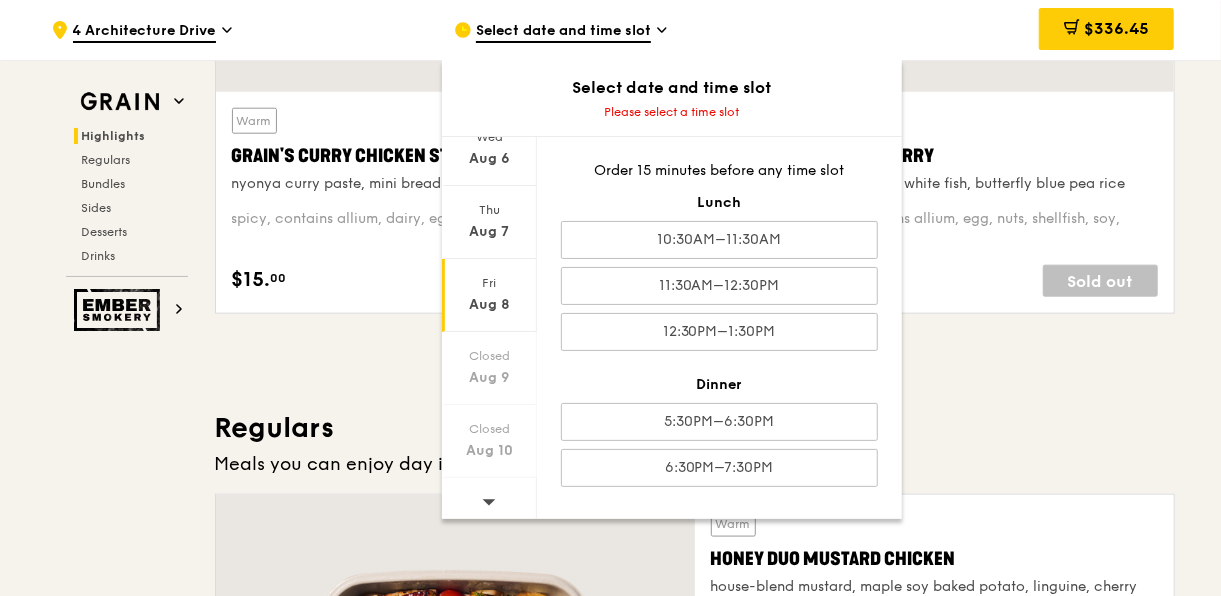 scroll, scrollTop: 1000, scrollLeft: 0, axis: vertical 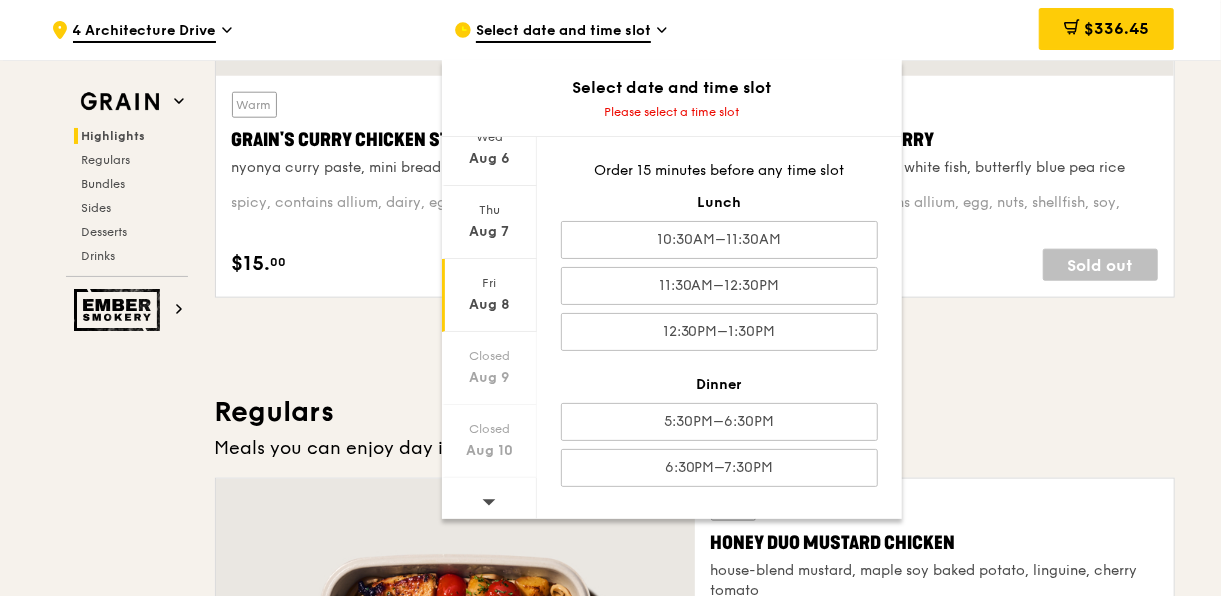 click on "Meals you can enjoy day in day out." at bounding box center [695, 448] 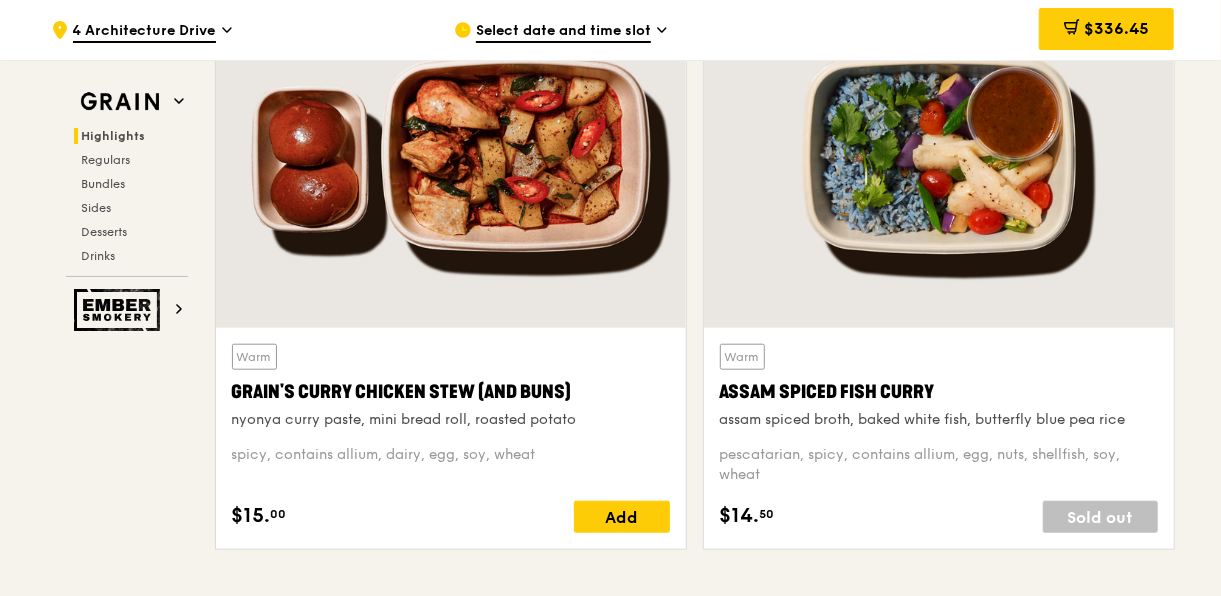 scroll, scrollTop: 600, scrollLeft: 0, axis: vertical 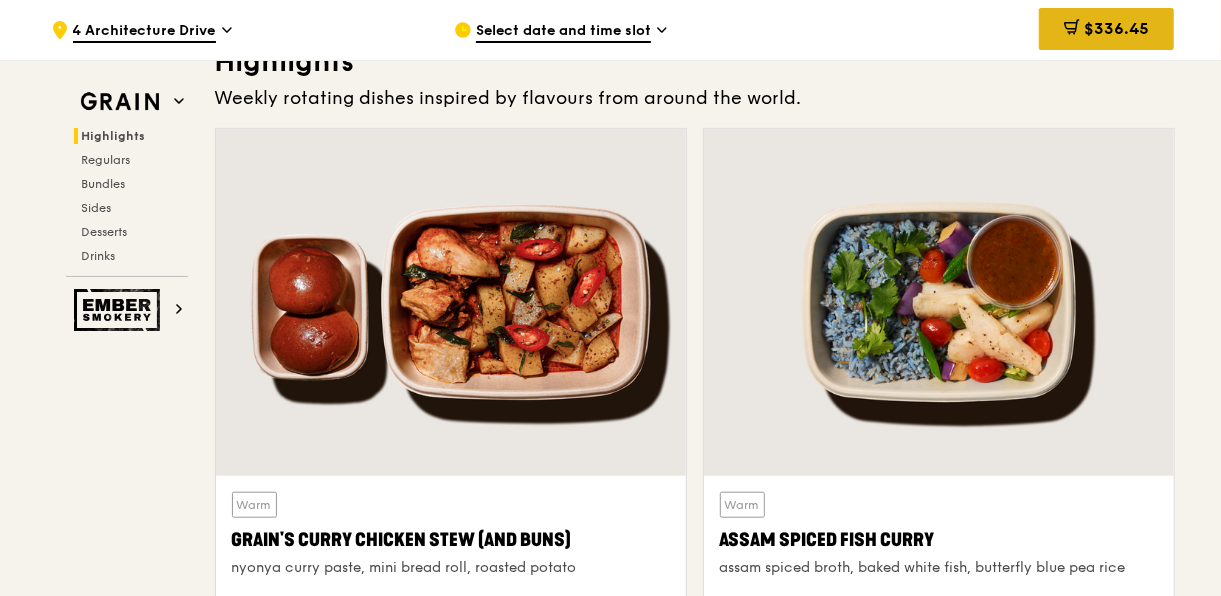 click on "$336.45" at bounding box center (1116, 28) 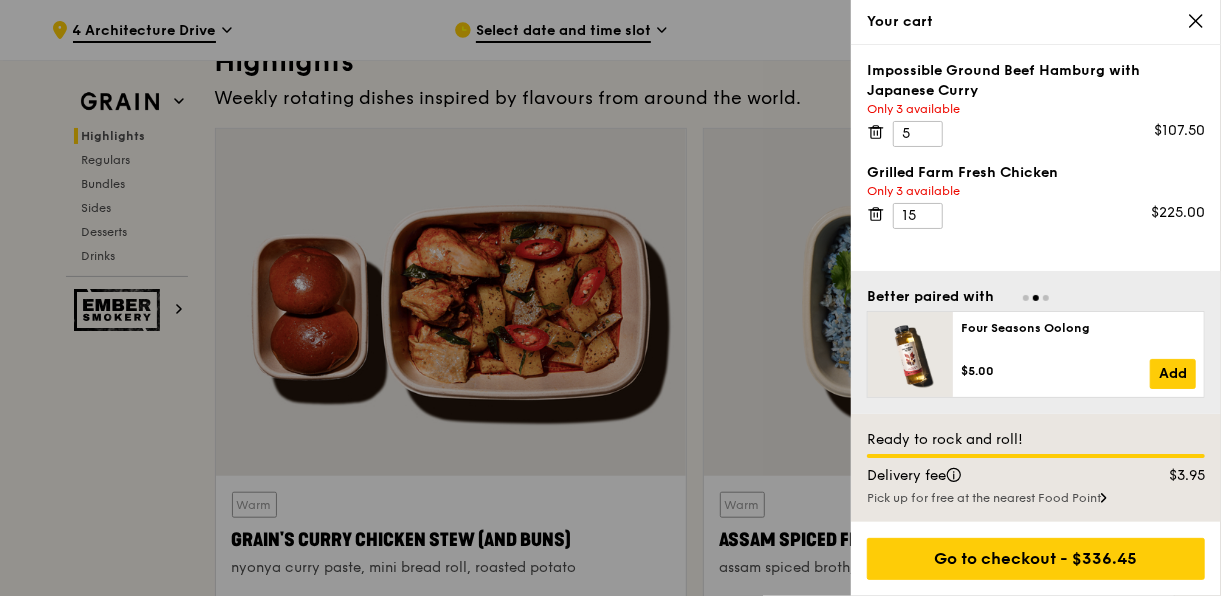 click 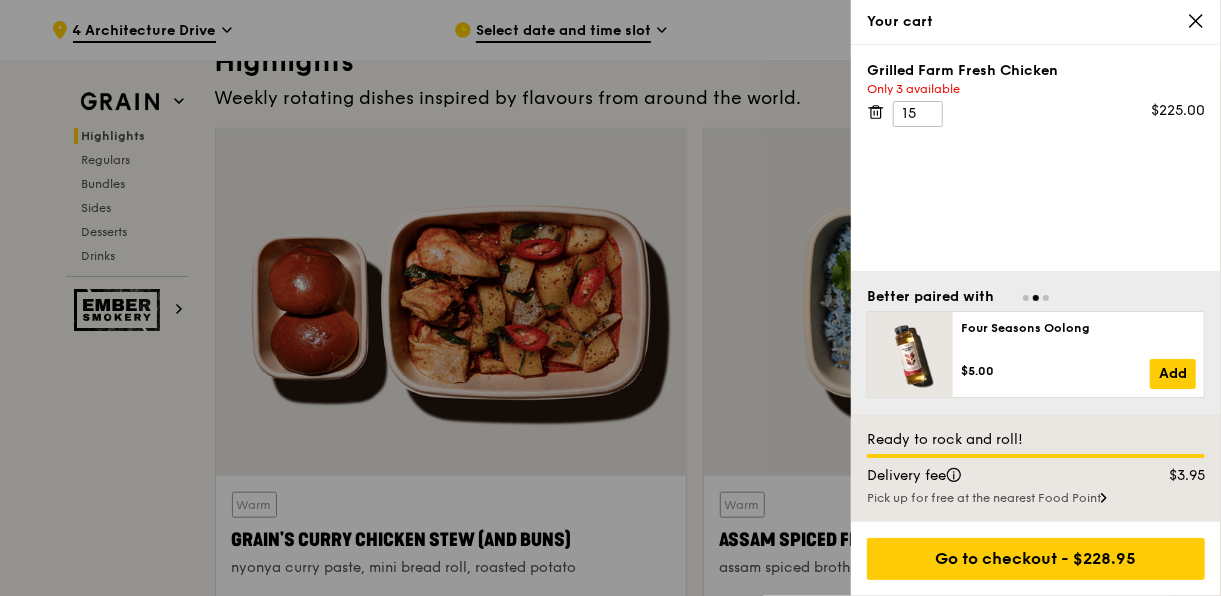 click 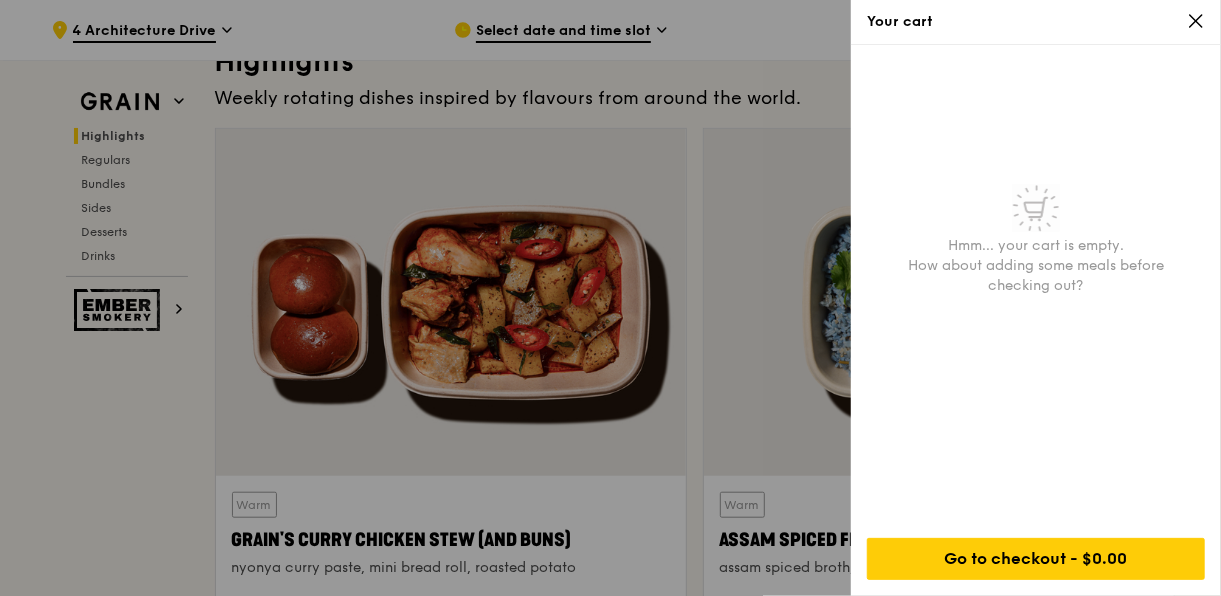 click 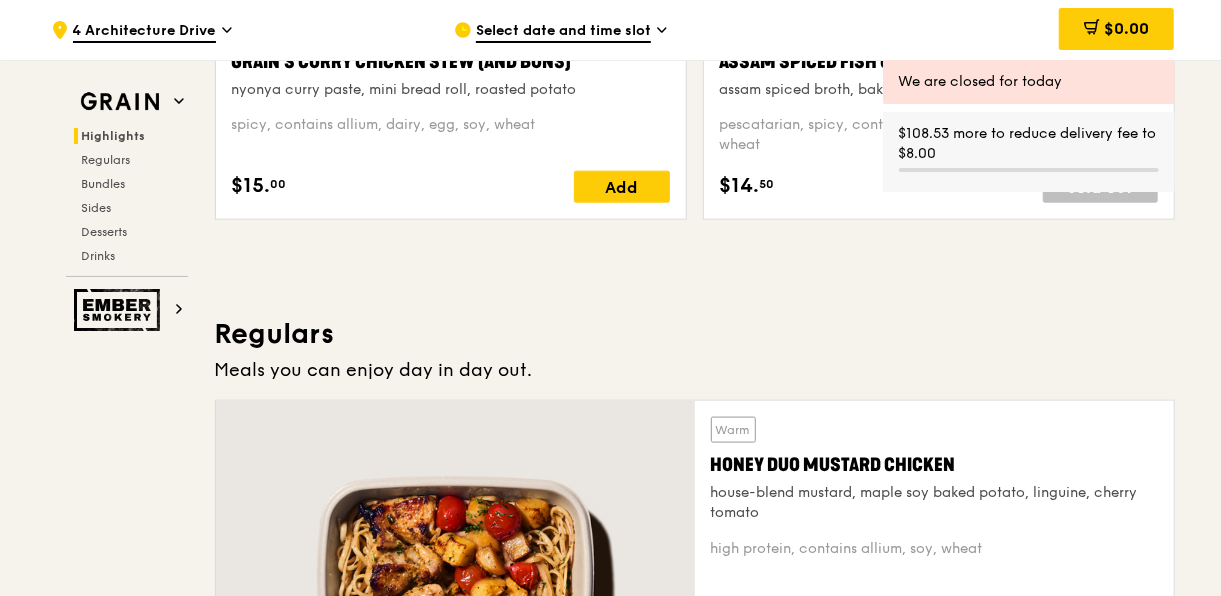 scroll, scrollTop: 1200, scrollLeft: 0, axis: vertical 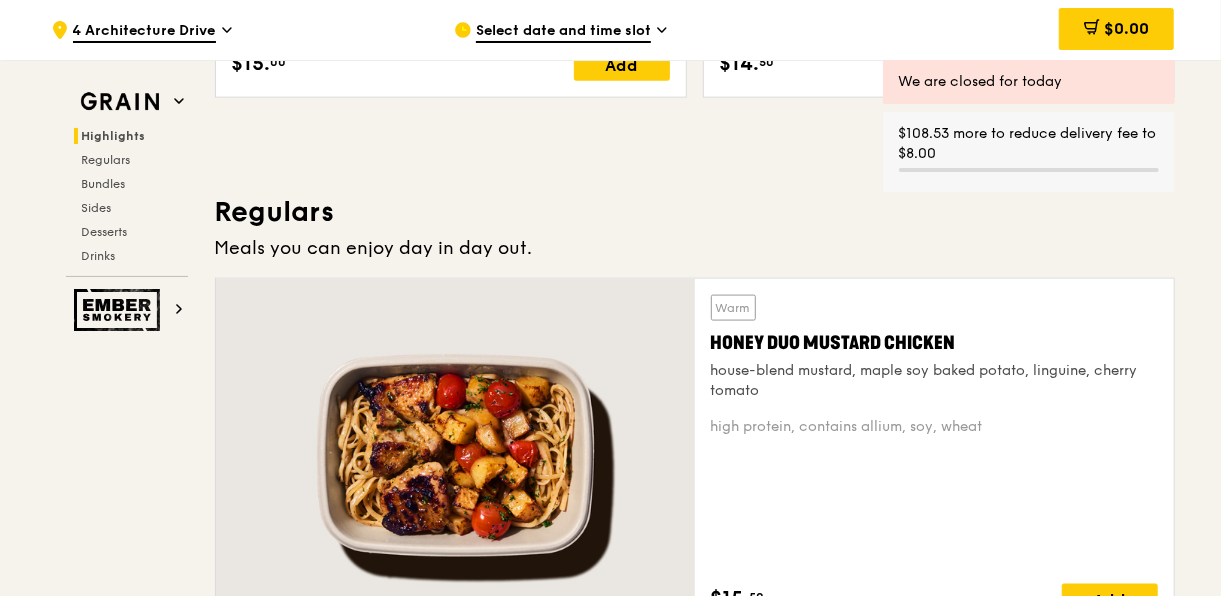 click on "Regulars" at bounding box center [695, 212] 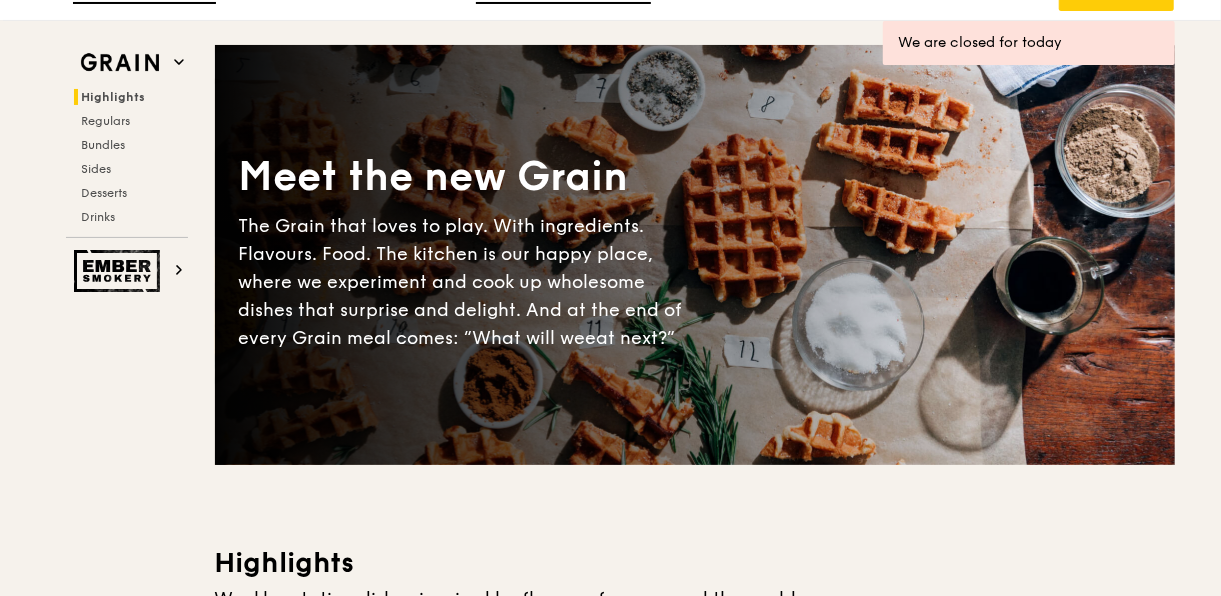 scroll, scrollTop: 0, scrollLeft: 0, axis: both 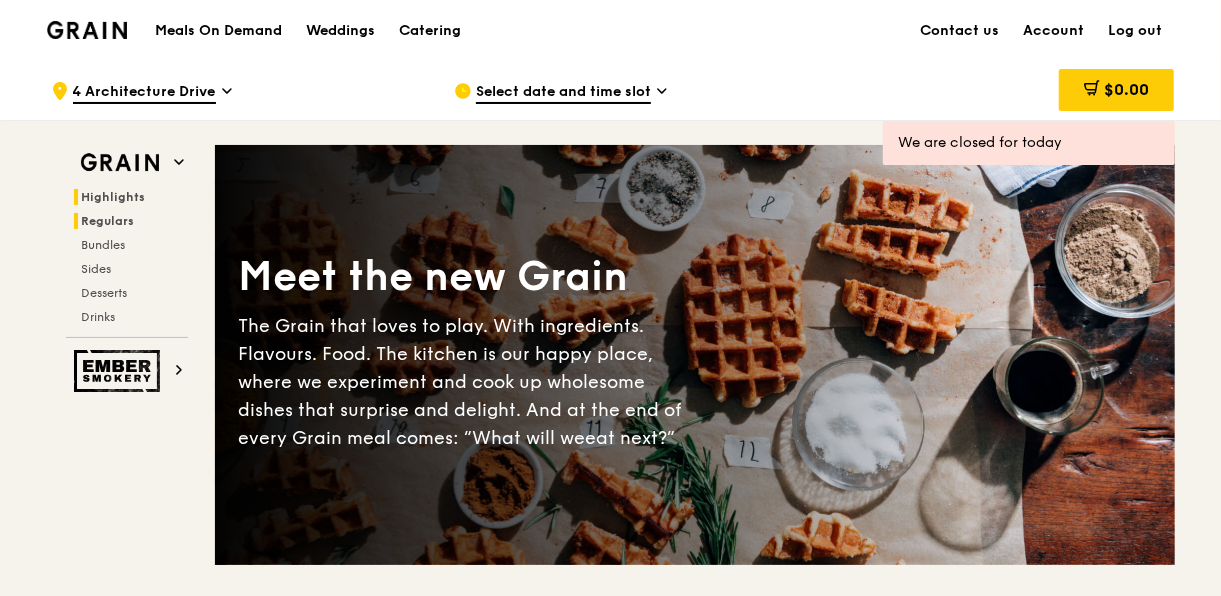 click on "Regulars" at bounding box center (108, 221) 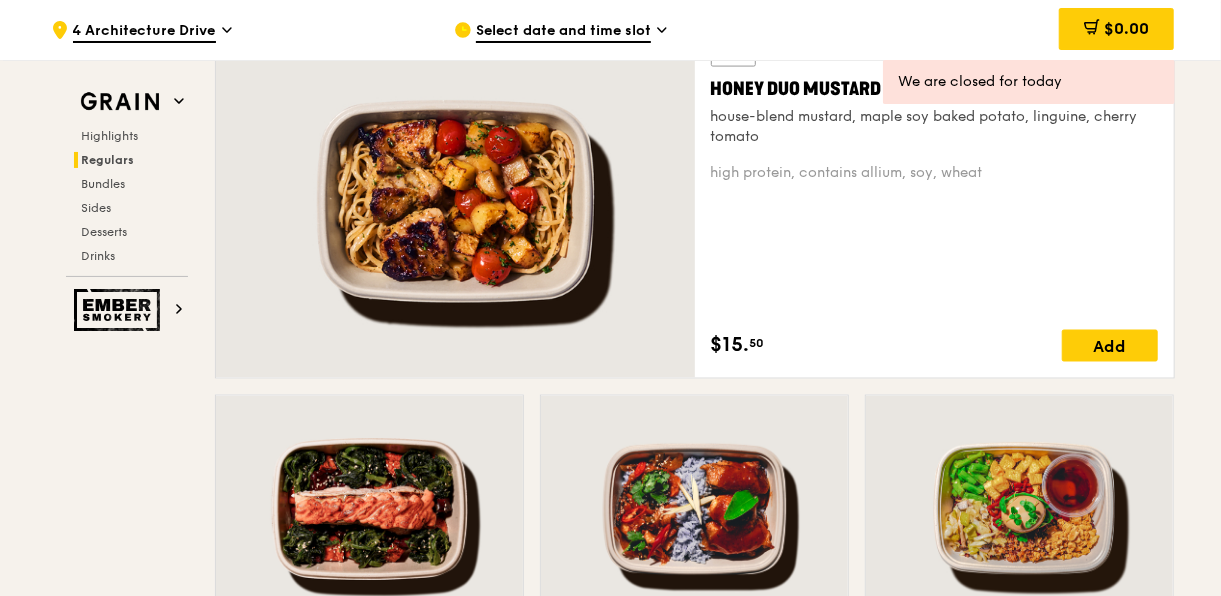 scroll, scrollTop: 1414, scrollLeft: 0, axis: vertical 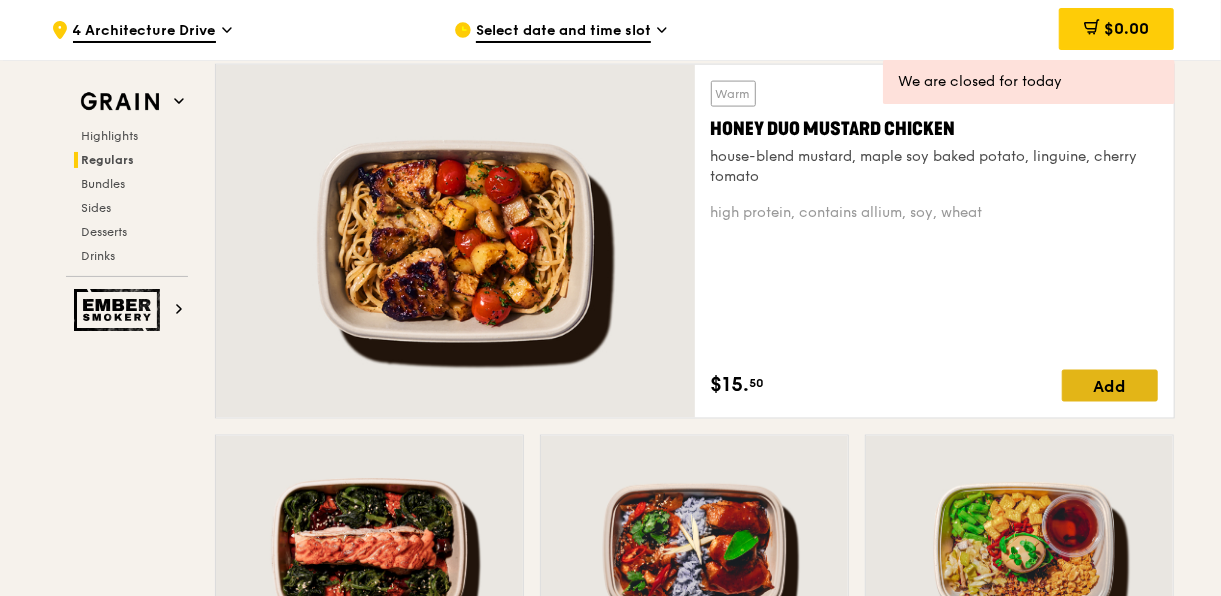 click on "Add" at bounding box center (1110, 386) 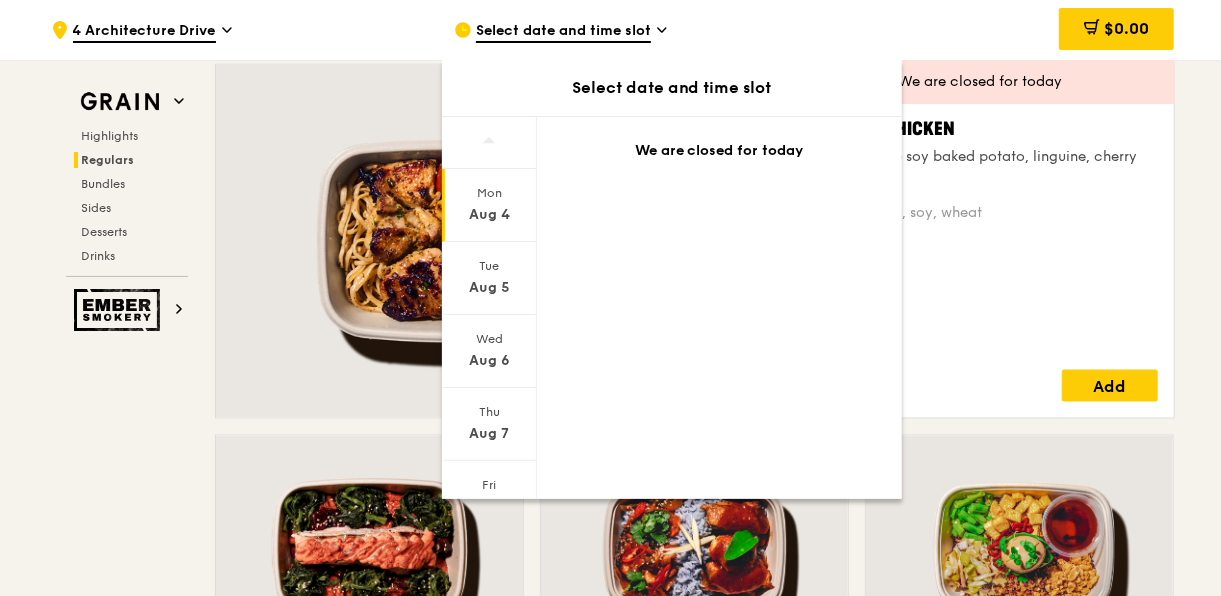 click on "Warm
Honey Duo Mustard Chicken
house-blend mustard, maple soy baked potato, linguine, cherry tomato
high protein, contains allium, soy, wheat
$15.
50
Add" at bounding box center [934, 241] 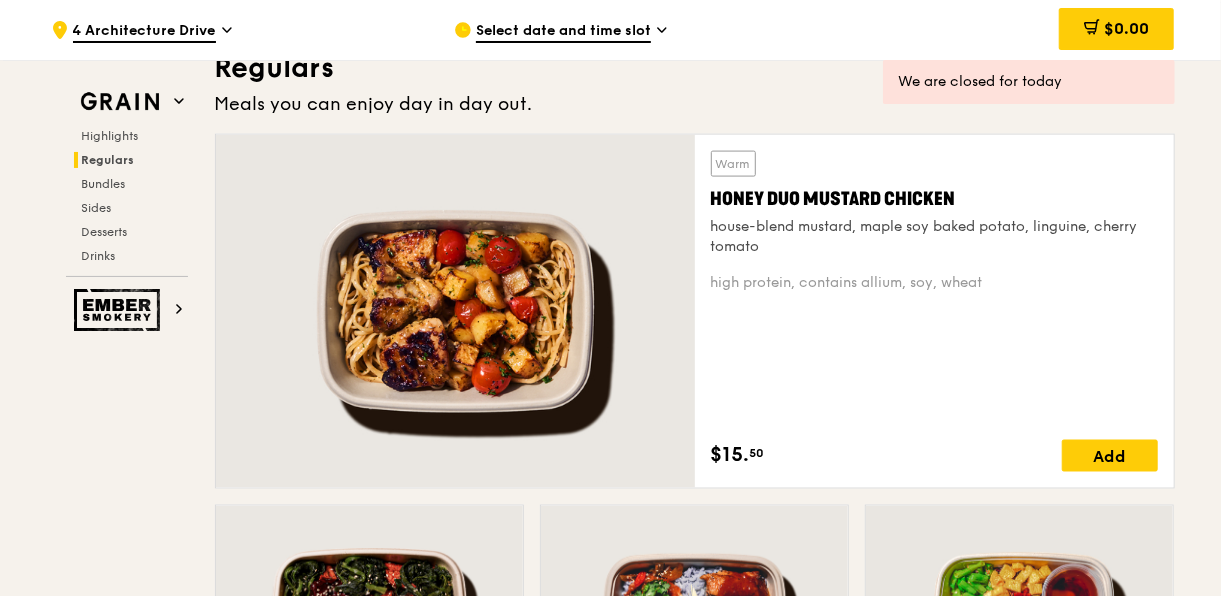 scroll, scrollTop: 1314, scrollLeft: 0, axis: vertical 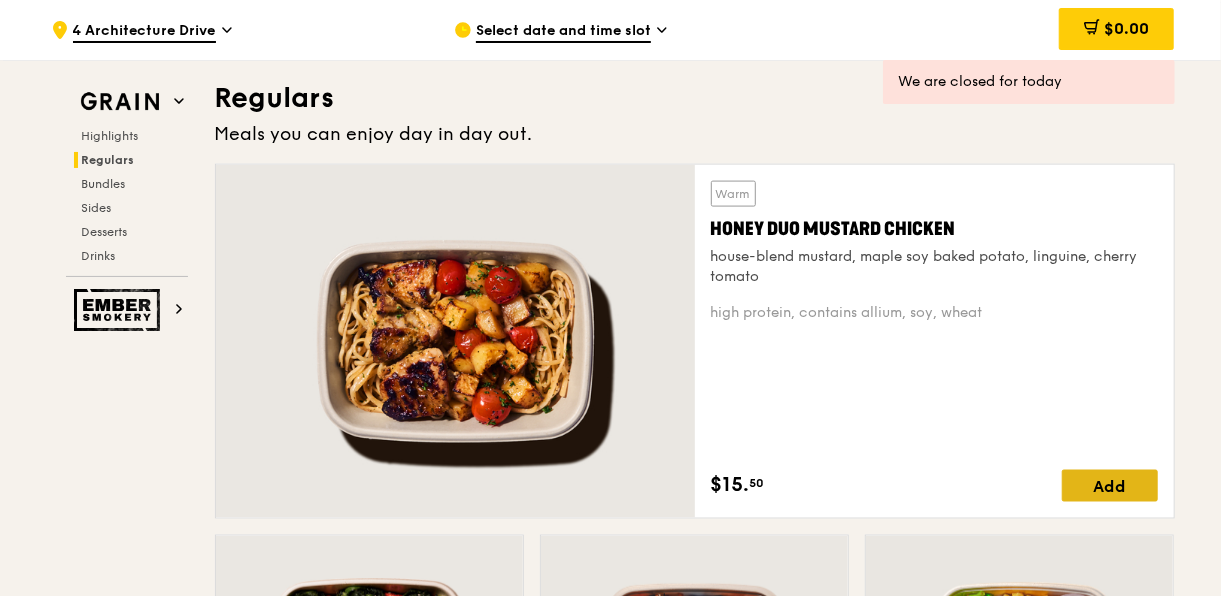 click on "Add" at bounding box center (1110, 486) 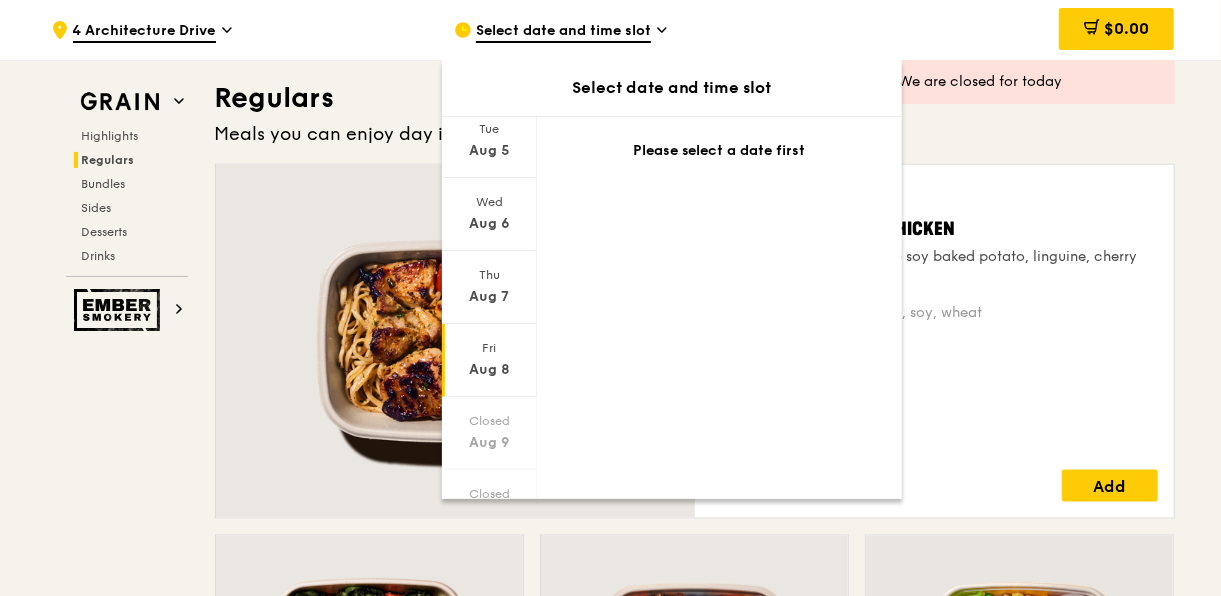 scroll, scrollTop: 229, scrollLeft: 0, axis: vertical 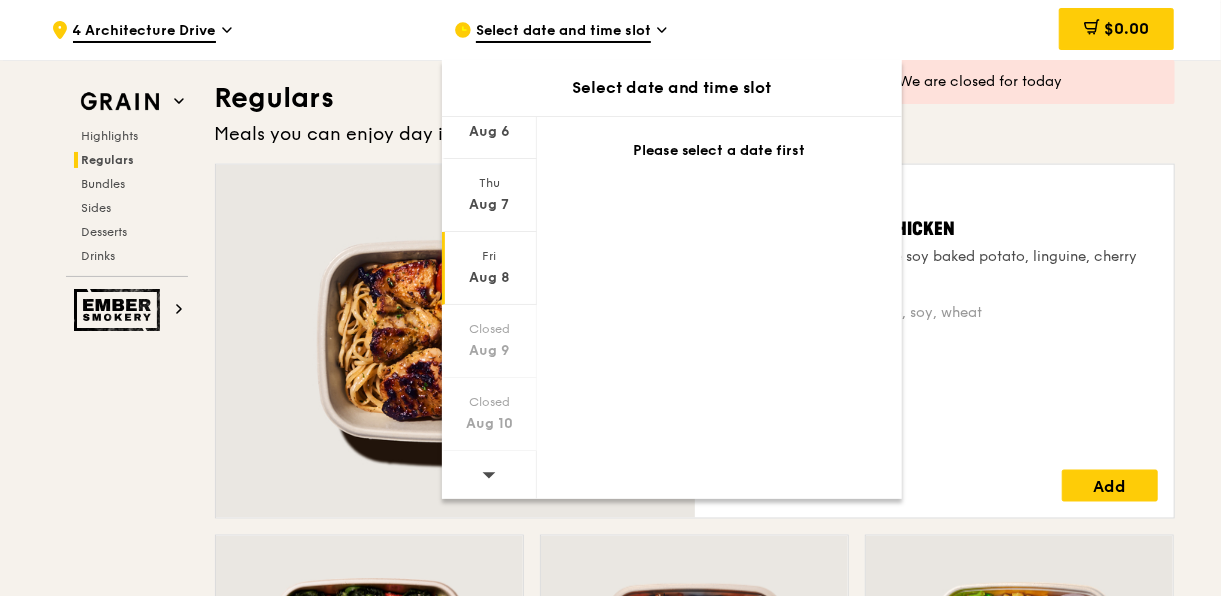 click on "Fri" at bounding box center (489, 256) 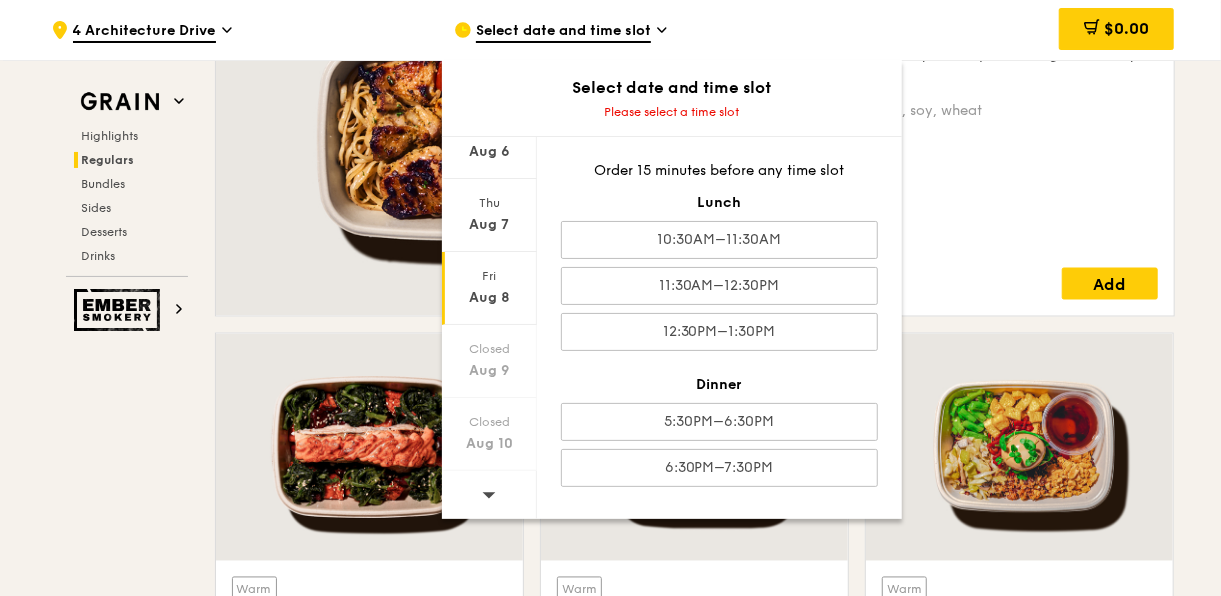 scroll, scrollTop: 1514, scrollLeft: 0, axis: vertical 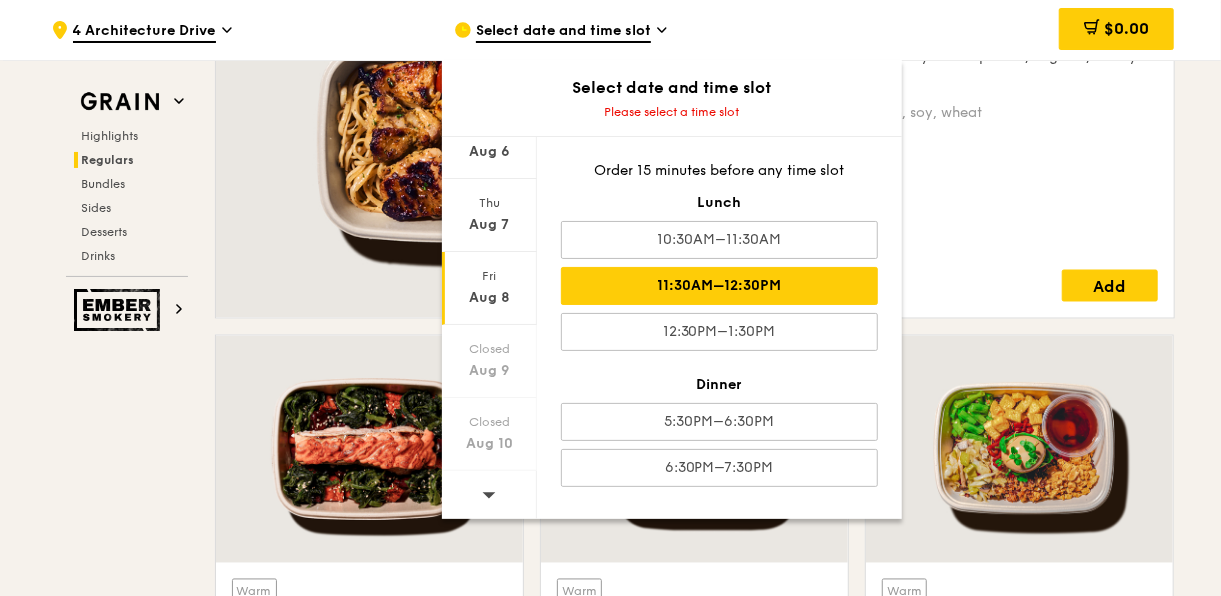 click on "11:30AM–12:30PM" at bounding box center (719, 286) 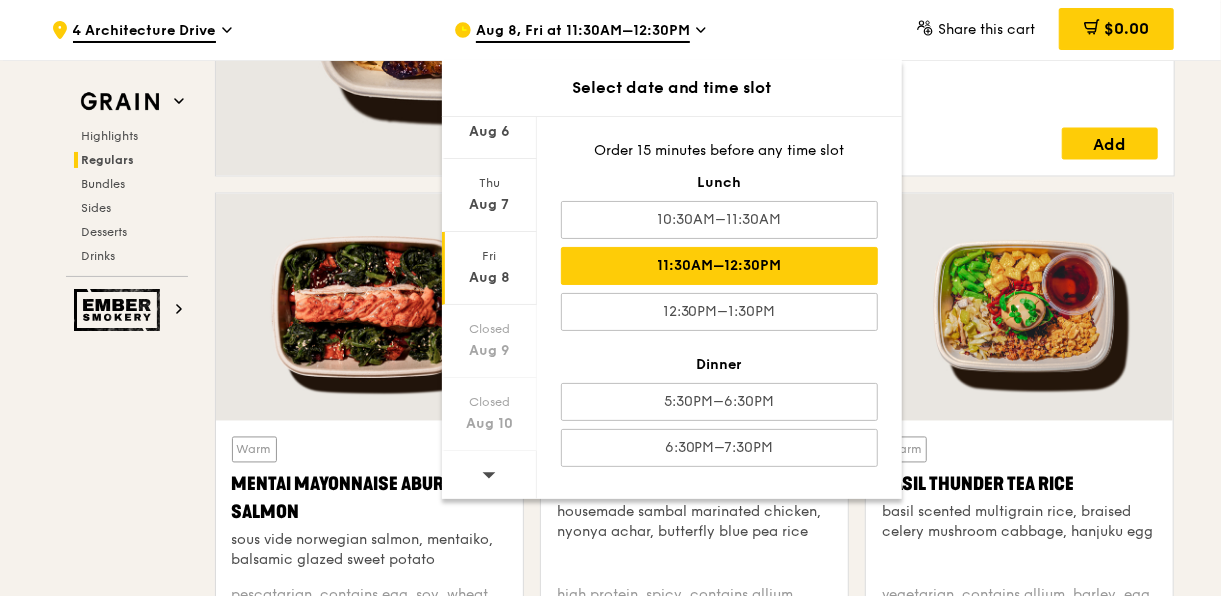 scroll, scrollTop: 1514, scrollLeft: 0, axis: vertical 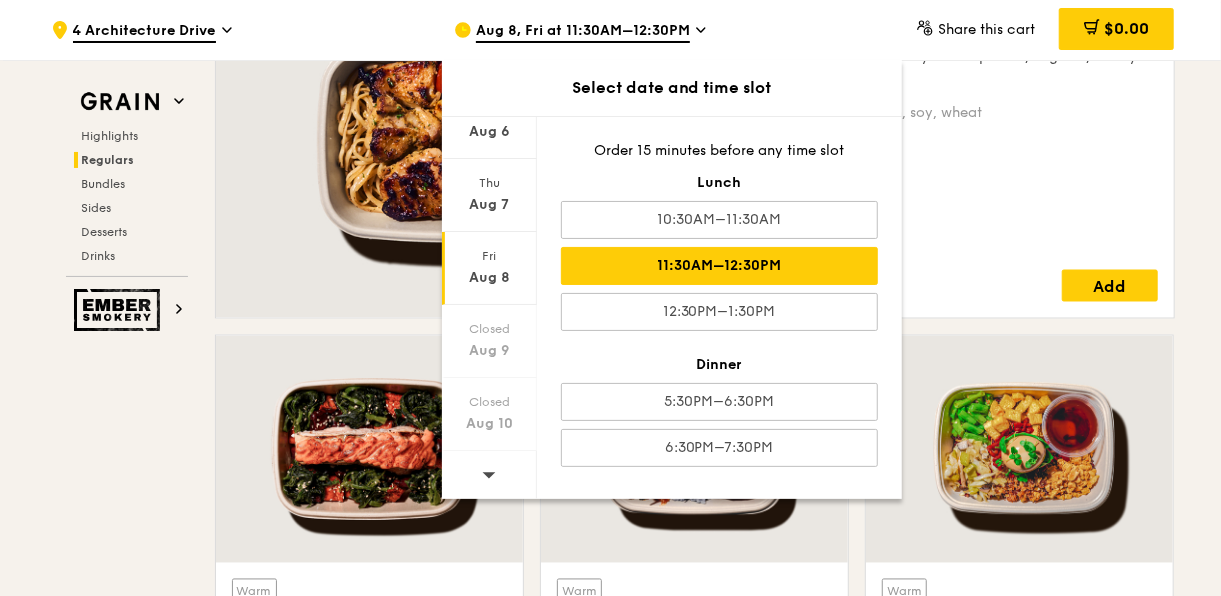 click on "Warm
Honey Duo Mustard Chicken
house-blend mustard, maple soy baked potato, linguine, cherry tomato
high protein, contains allium, soy, wheat
$15.
50
Add" at bounding box center (934, 141) 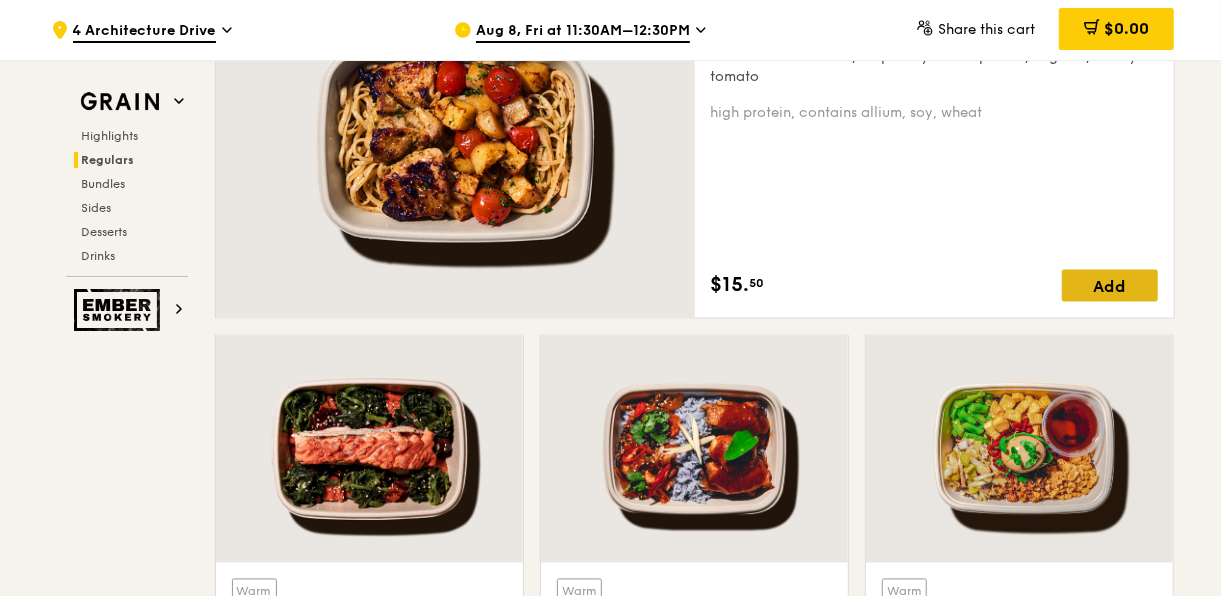 click on "Add" at bounding box center [1110, 286] 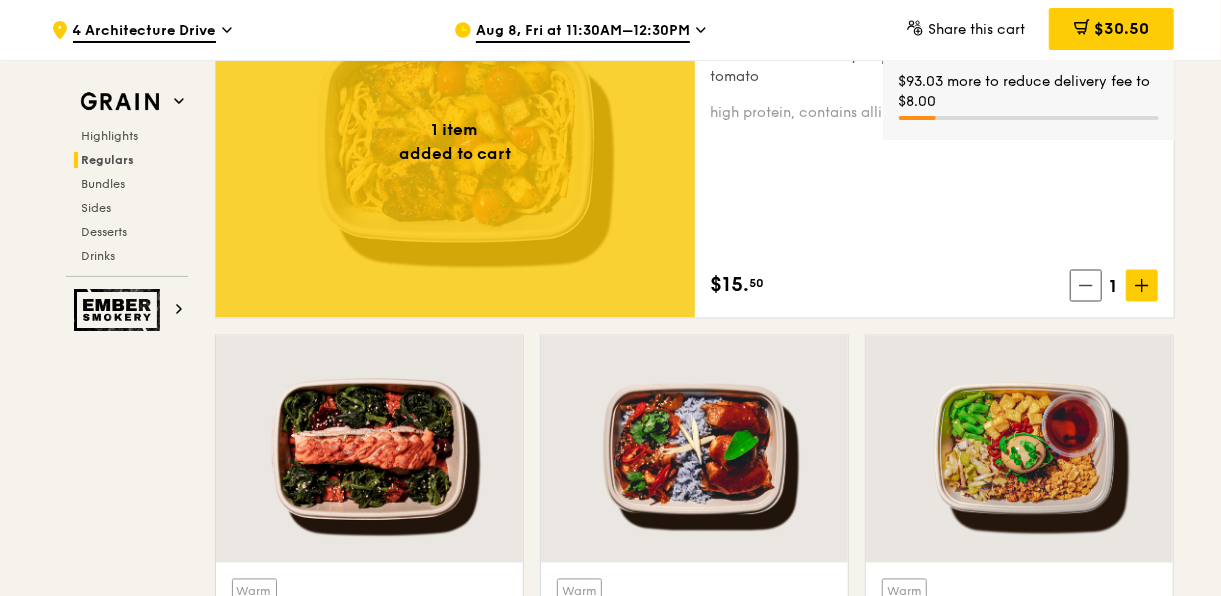 scroll, scrollTop: 1314, scrollLeft: 0, axis: vertical 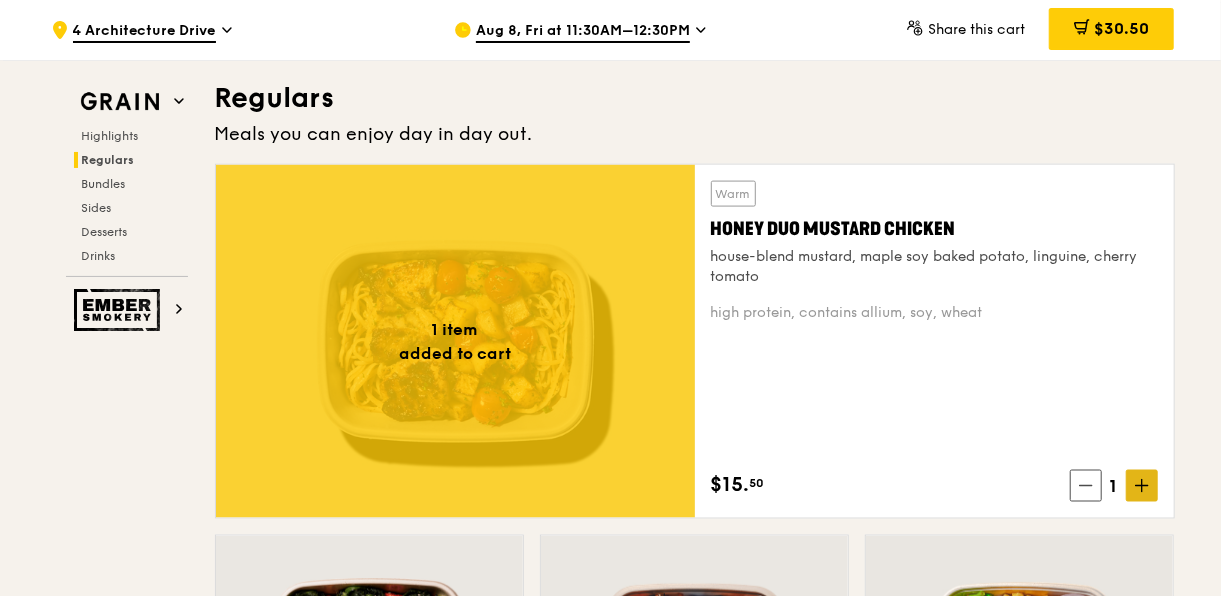 click 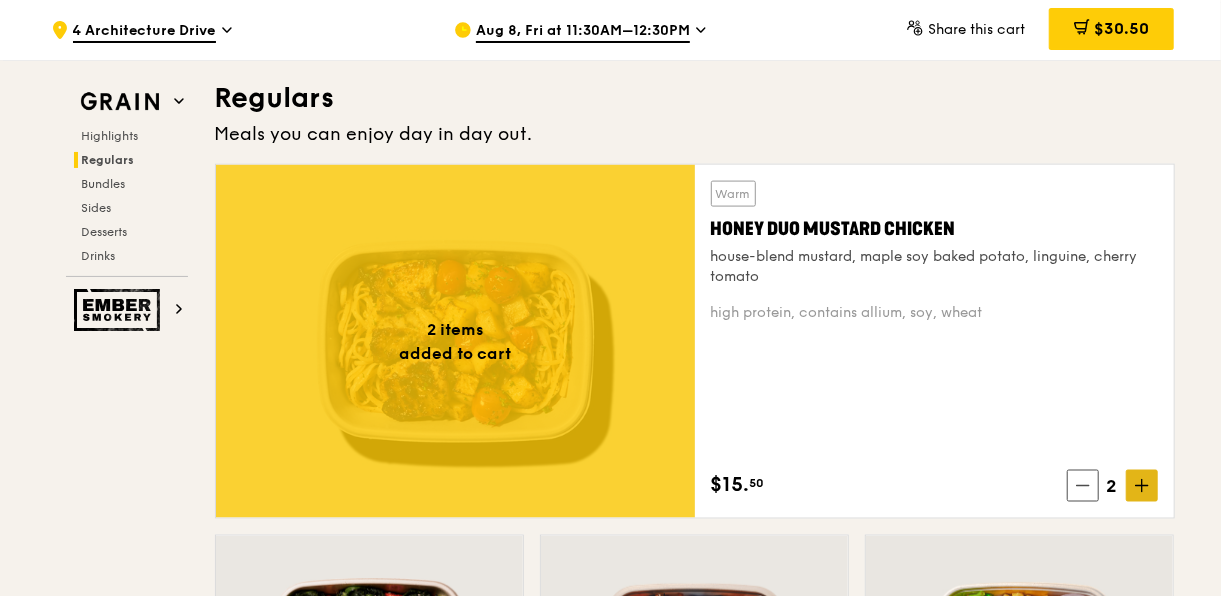 click 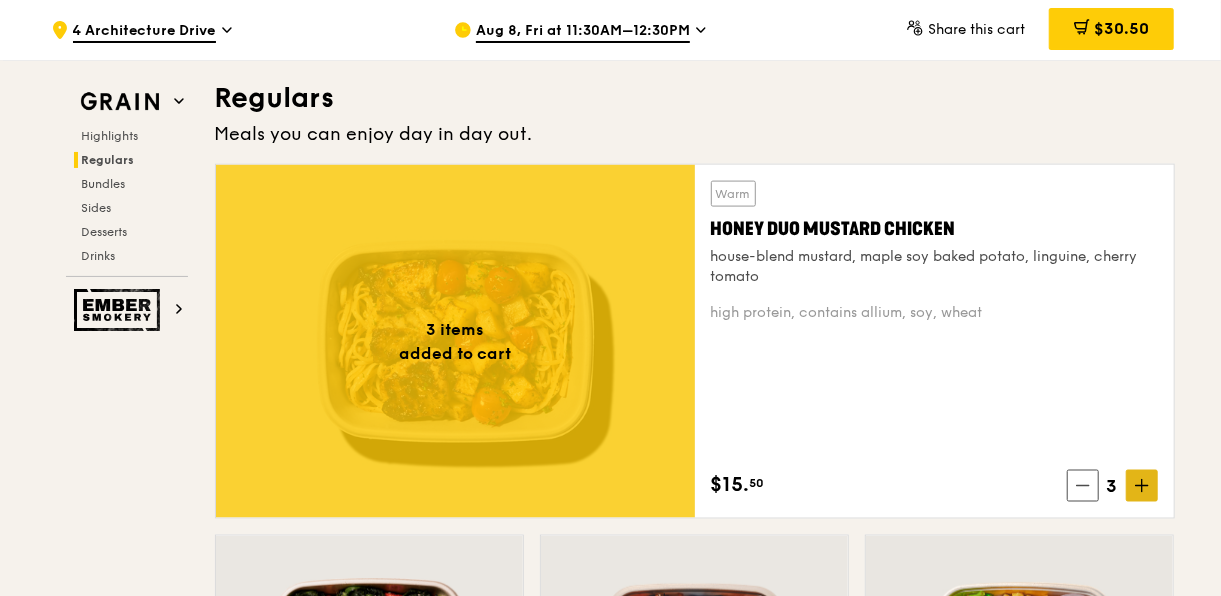 click on "Grain
Highlights
Regulars
Bundles
Sides
Desserts
Drinks
Ember Smokery
Meet the new Grain The Grain that loves to play. With ingredients. Flavours. Food. The kitchen is our happy place, where we experiment and cook up wholesome dishes that surprise and delight. And at the end of every Grain meal comes: “What will we  eat next?”
Highlights
Weekly rotating dishes inspired by flavours from around the world.
Warm
Grain's Curry Chicken Stew (and buns)
nyonya curry paste, mini bread roll, roasted potato
spicy, contains allium, dairy, egg, soy, wheat
$15.
00
Add
Warm
Assam Spiced Fish Curry
assam spiced broth, baked white fish, butterfly blue pea rice
pescatarian, spicy, contains allium, egg, nuts, shellfish, soy, wheat
$14.
50
Add
3 items" at bounding box center [611, 2993] 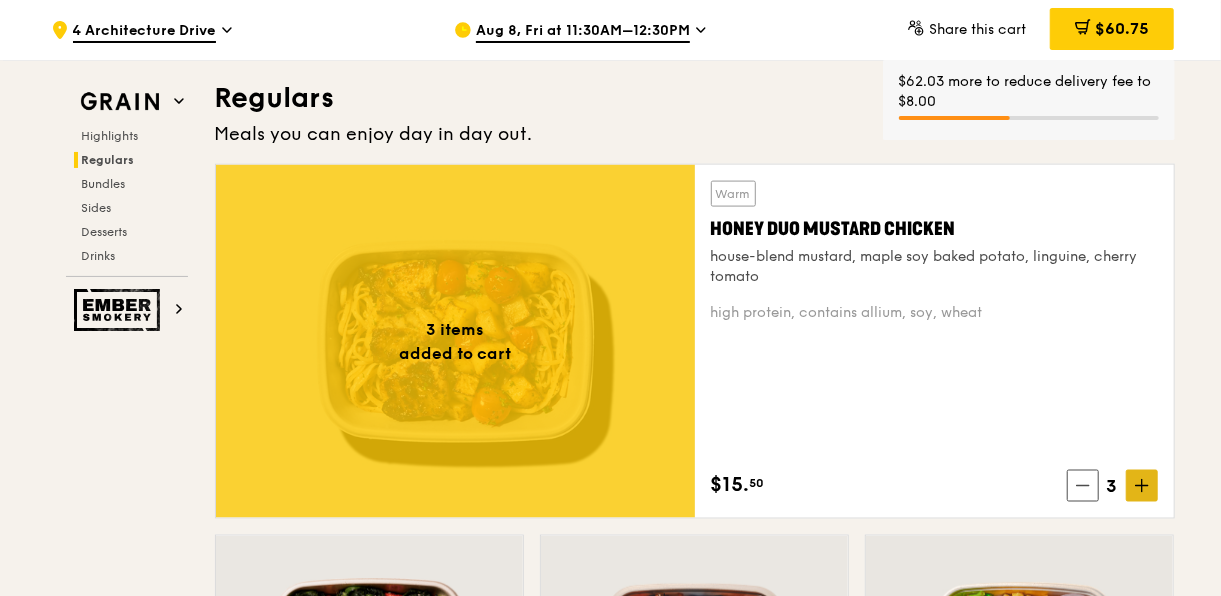 click 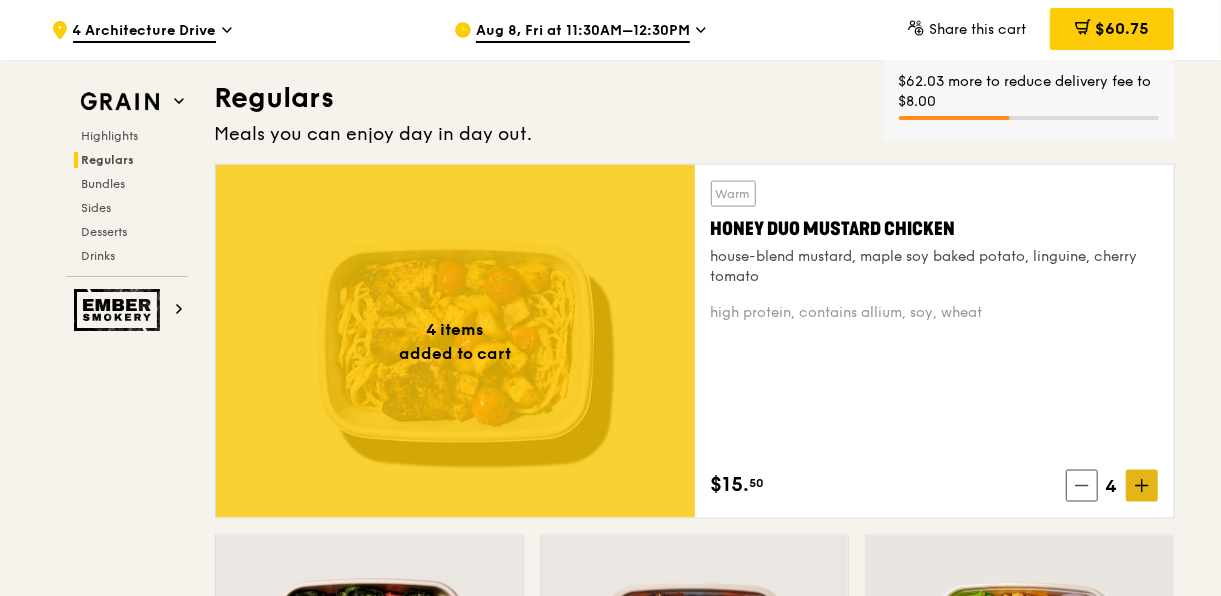 click 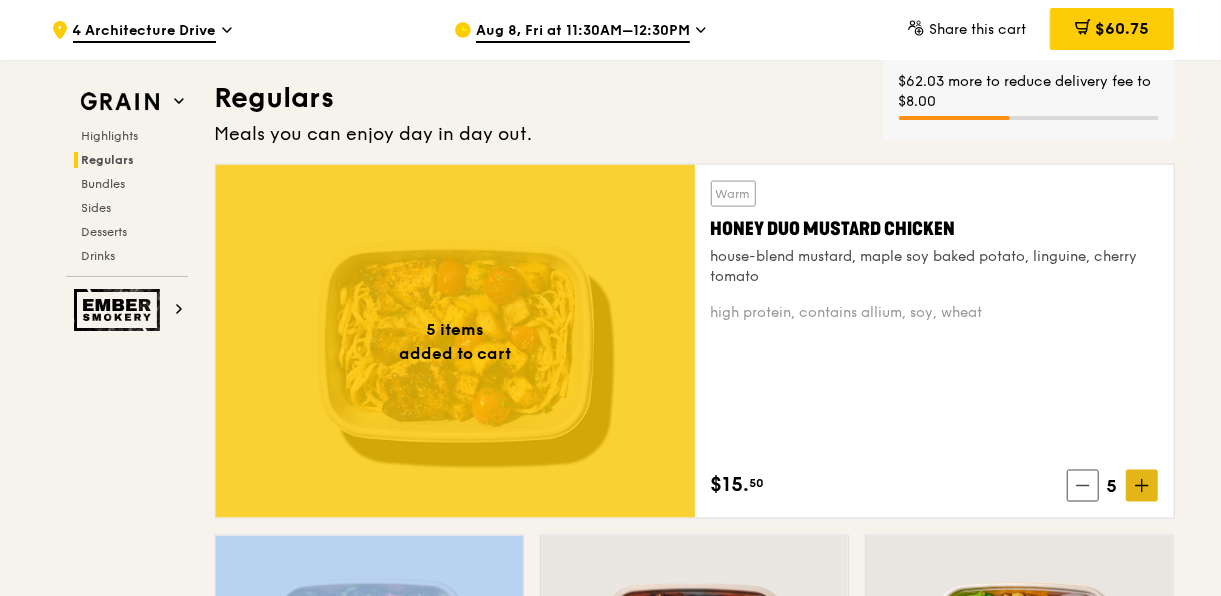 click at bounding box center [1142, 486] 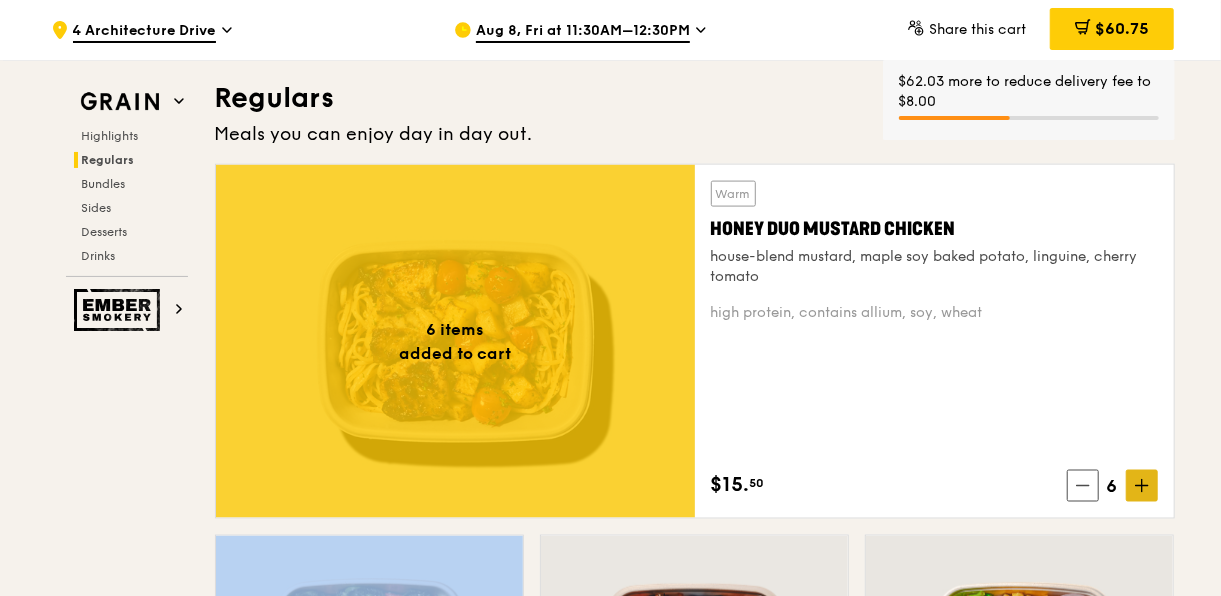 click at bounding box center (1142, 486) 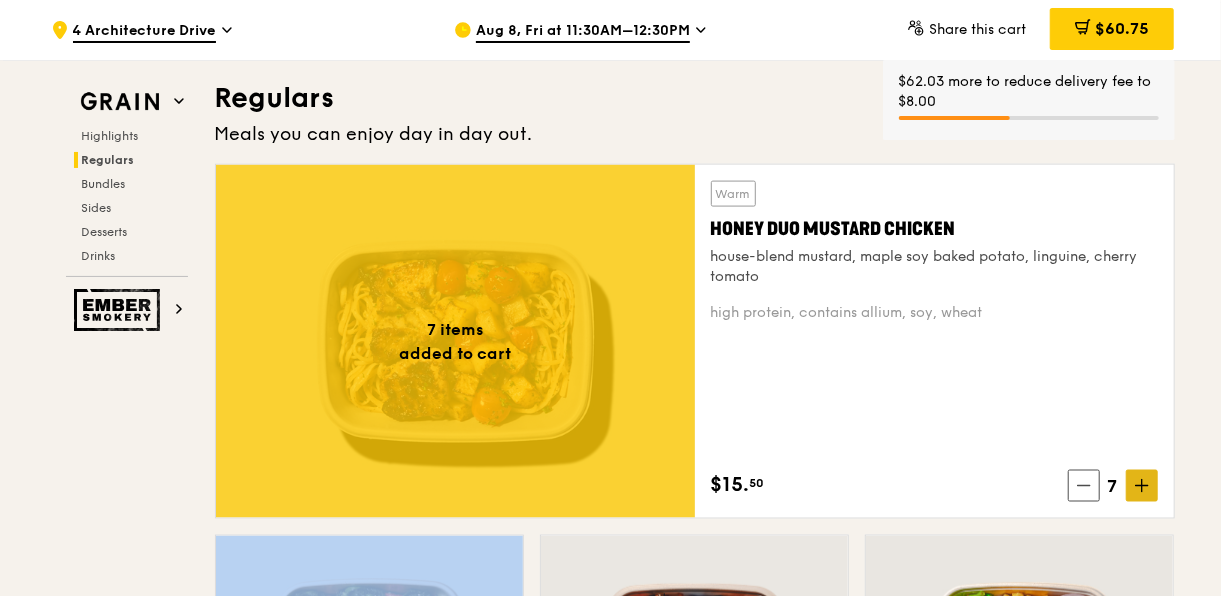 click at bounding box center [1142, 486] 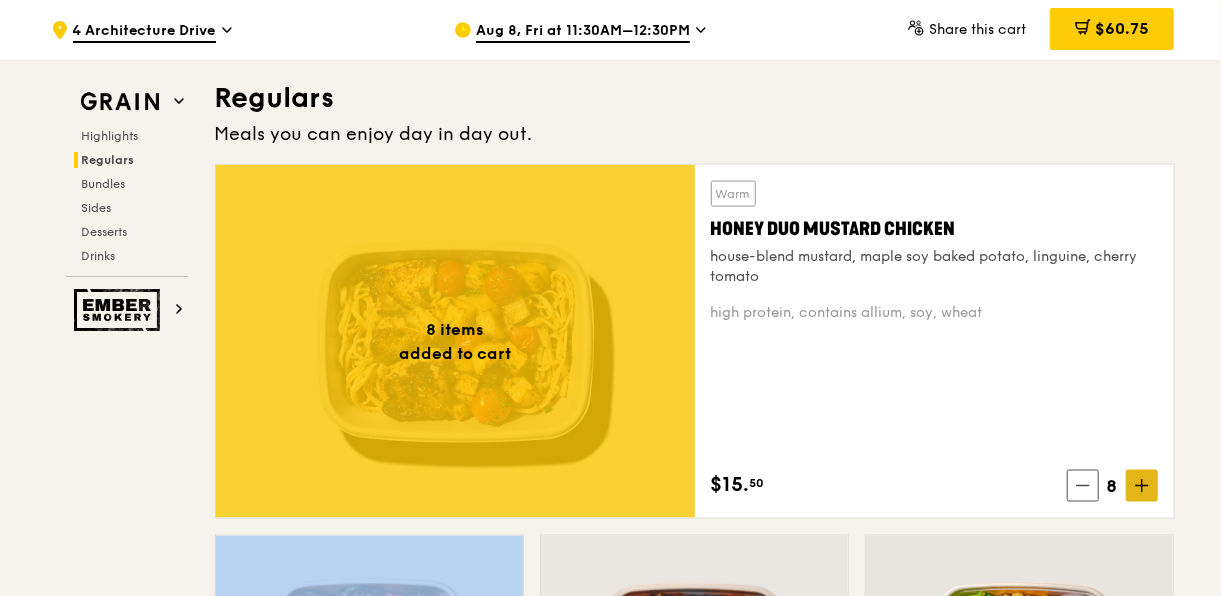 click at bounding box center [1142, 486] 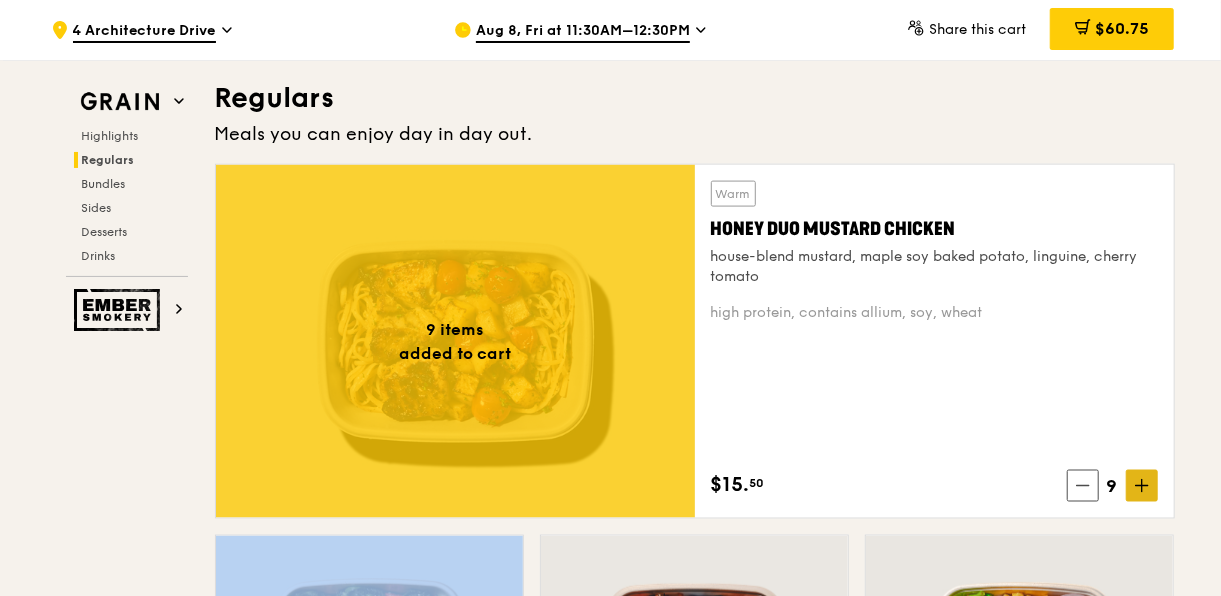 click at bounding box center [1142, 486] 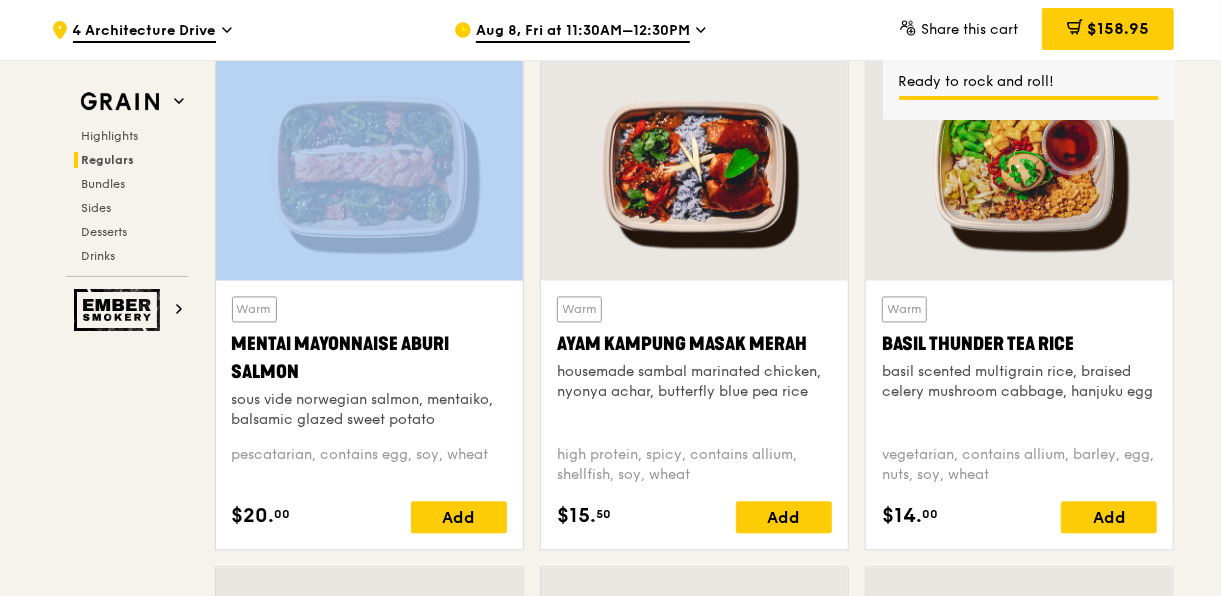 scroll, scrollTop: 1814, scrollLeft: 0, axis: vertical 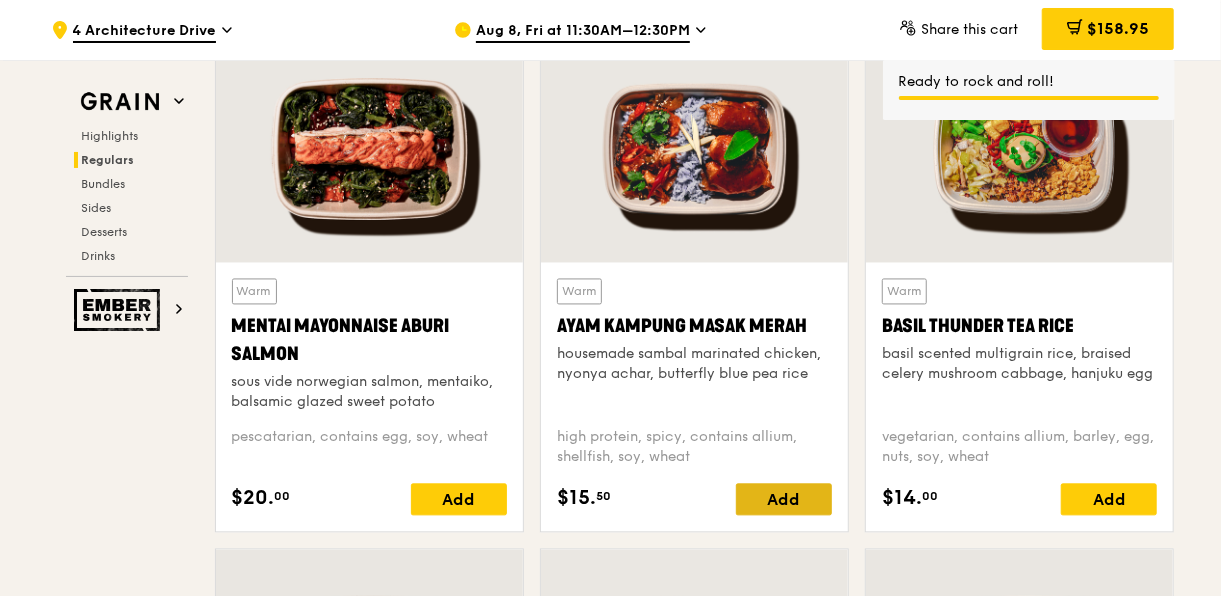 click on "Add" at bounding box center [784, 500] 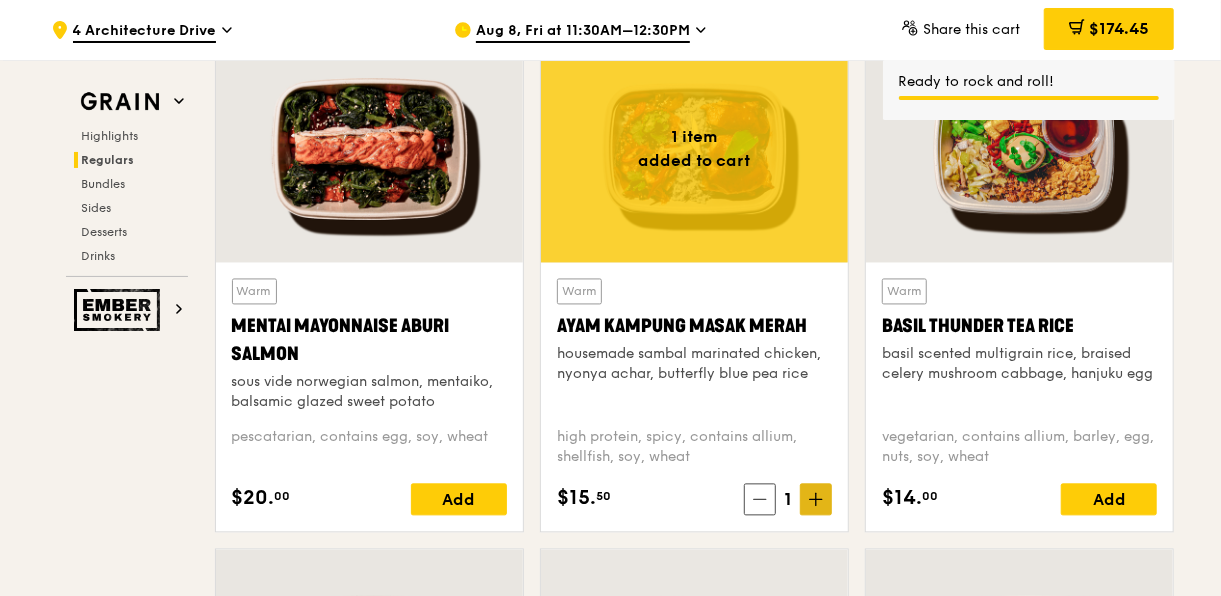 click 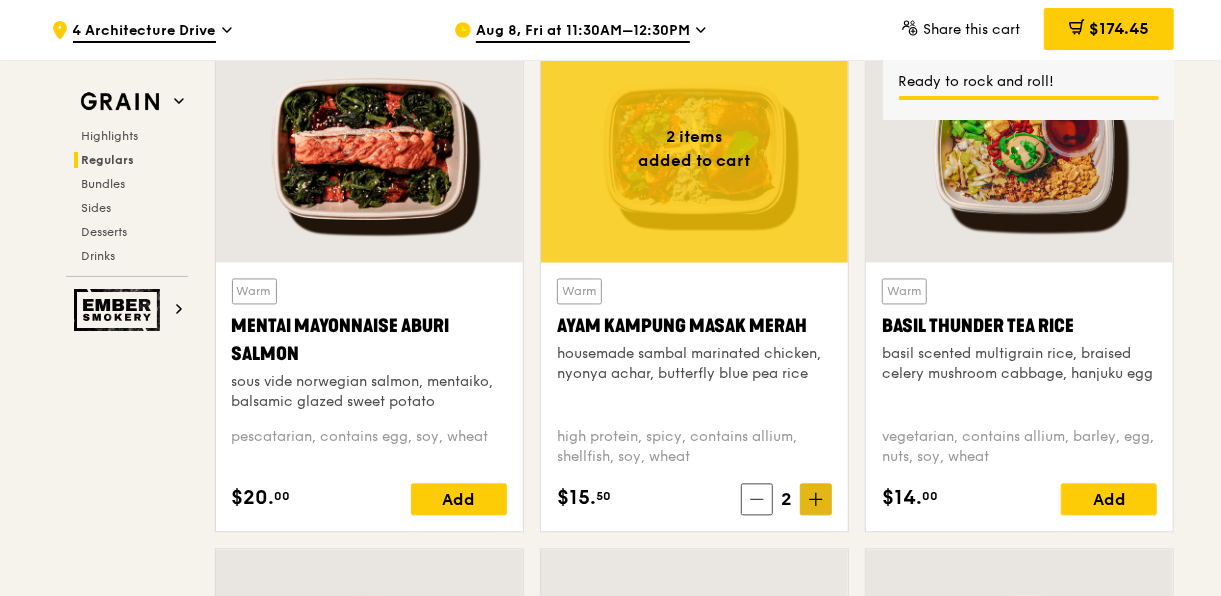 click 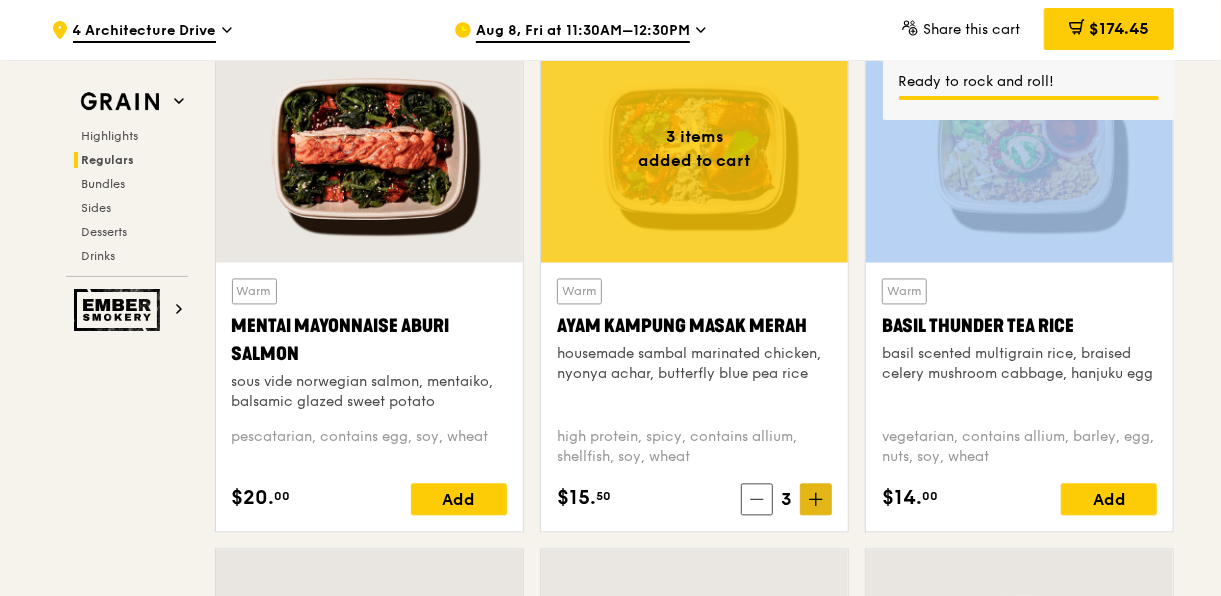click 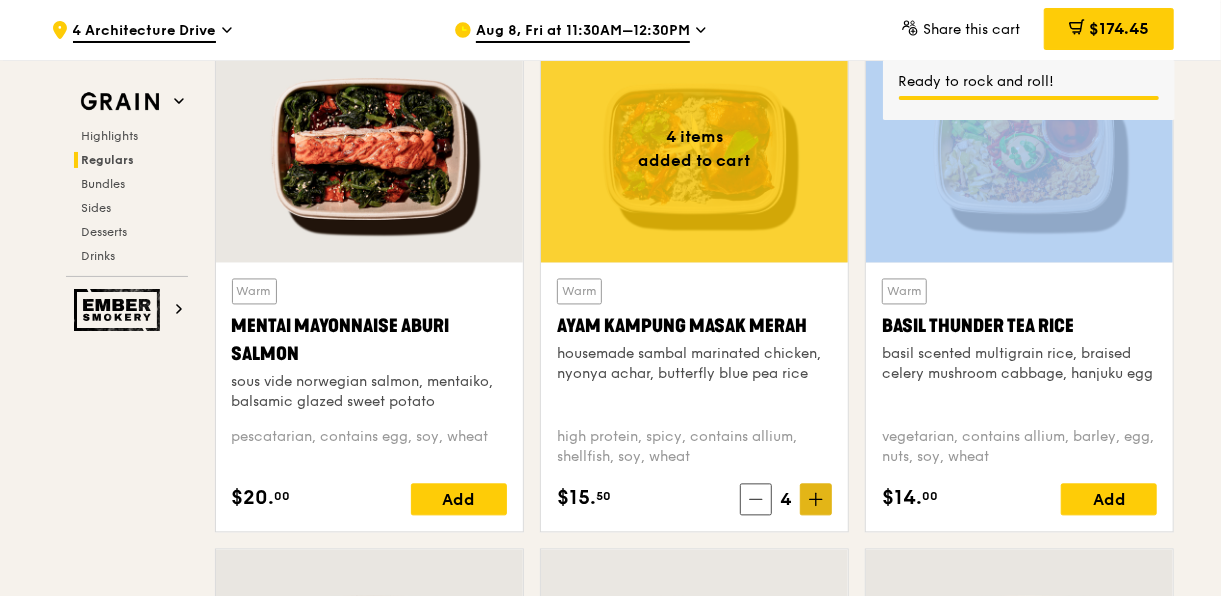 click 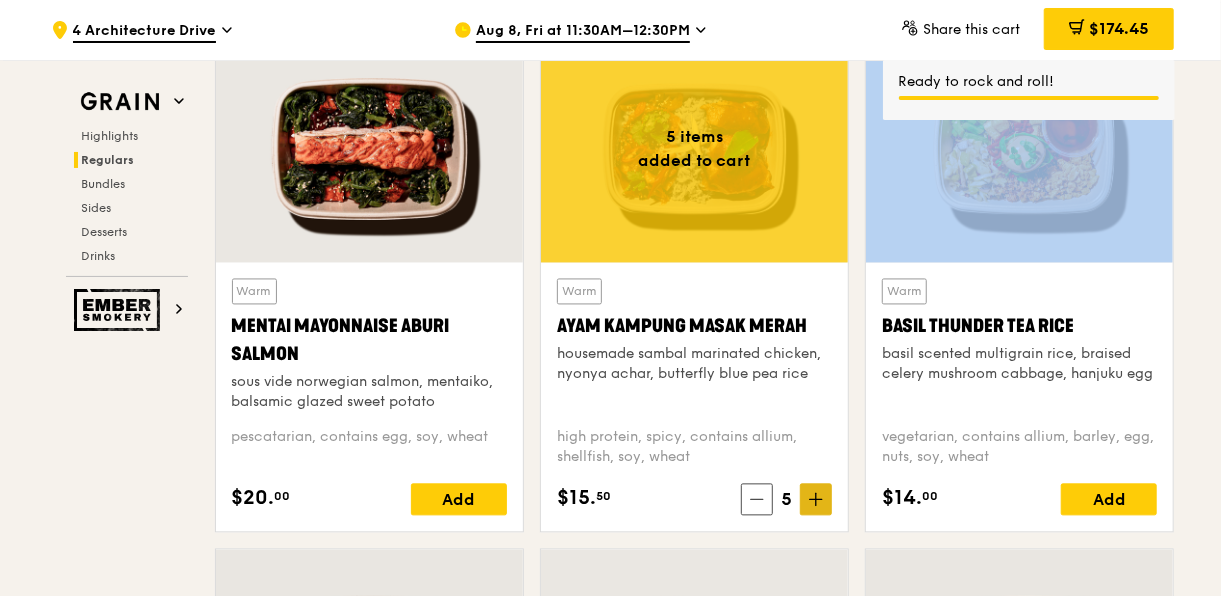 click 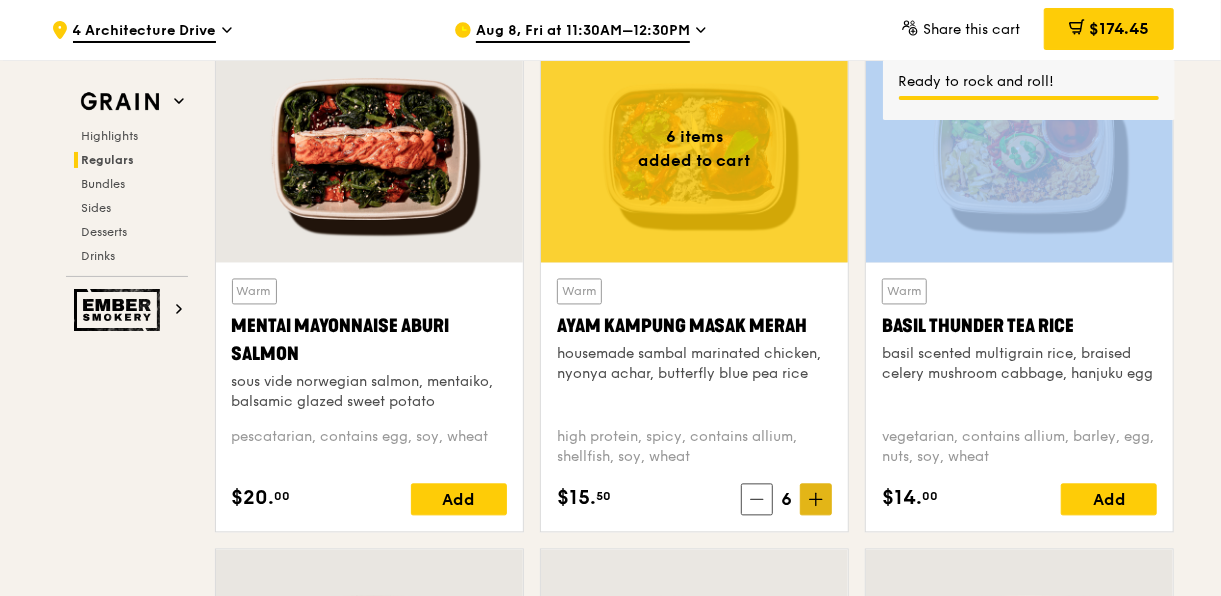 click 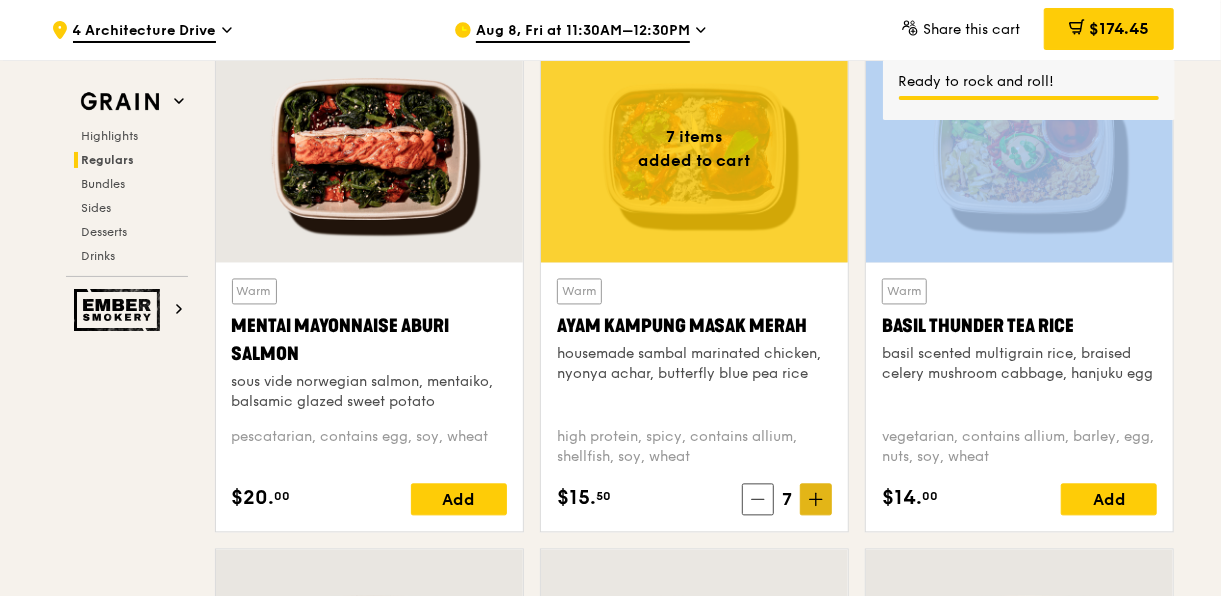 click 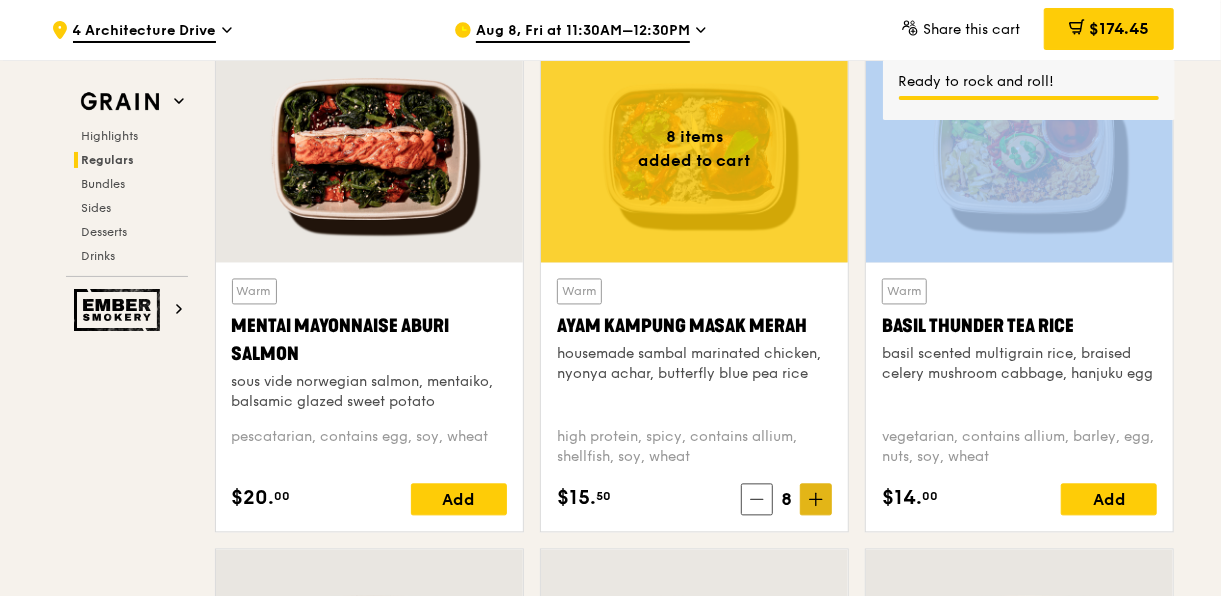 click 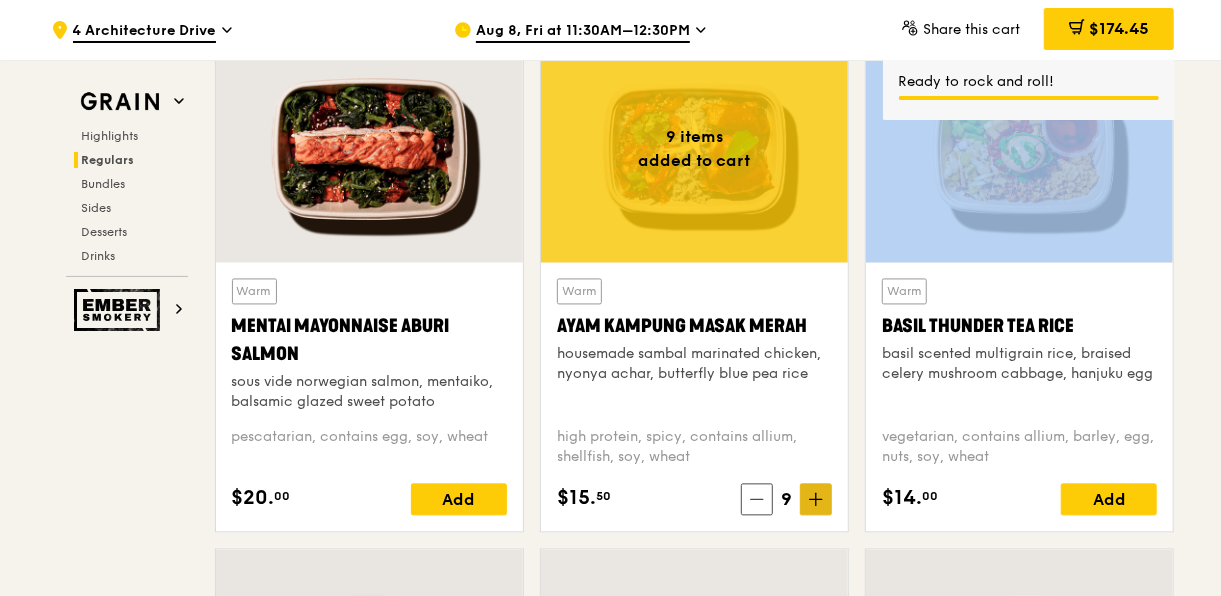 click 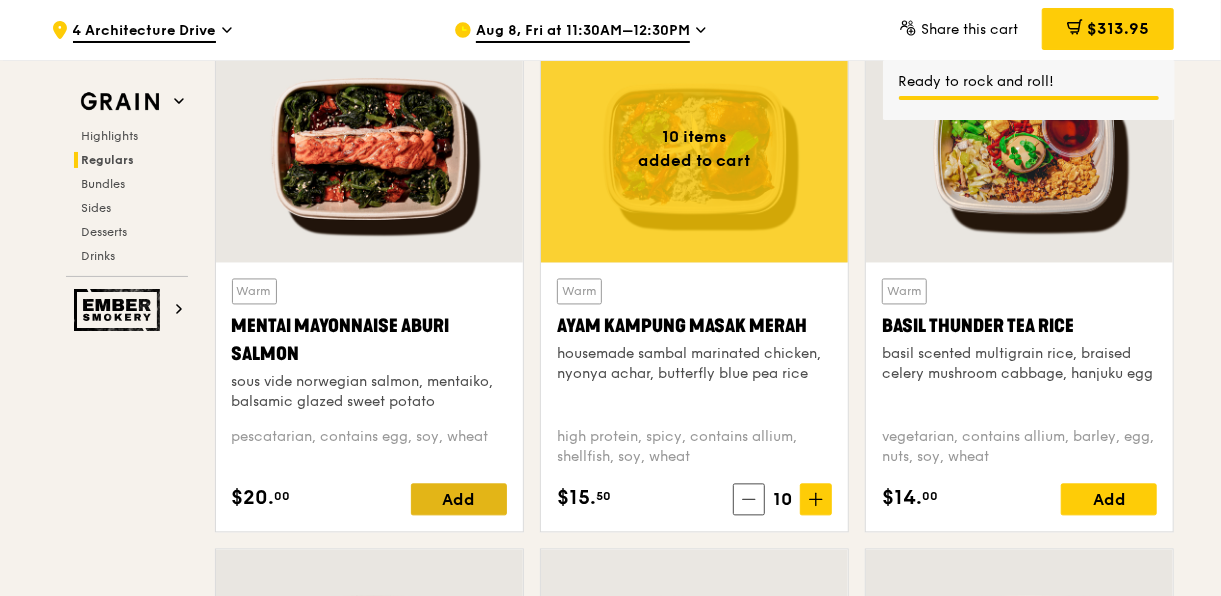 click on "Add" at bounding box center [459, 500] 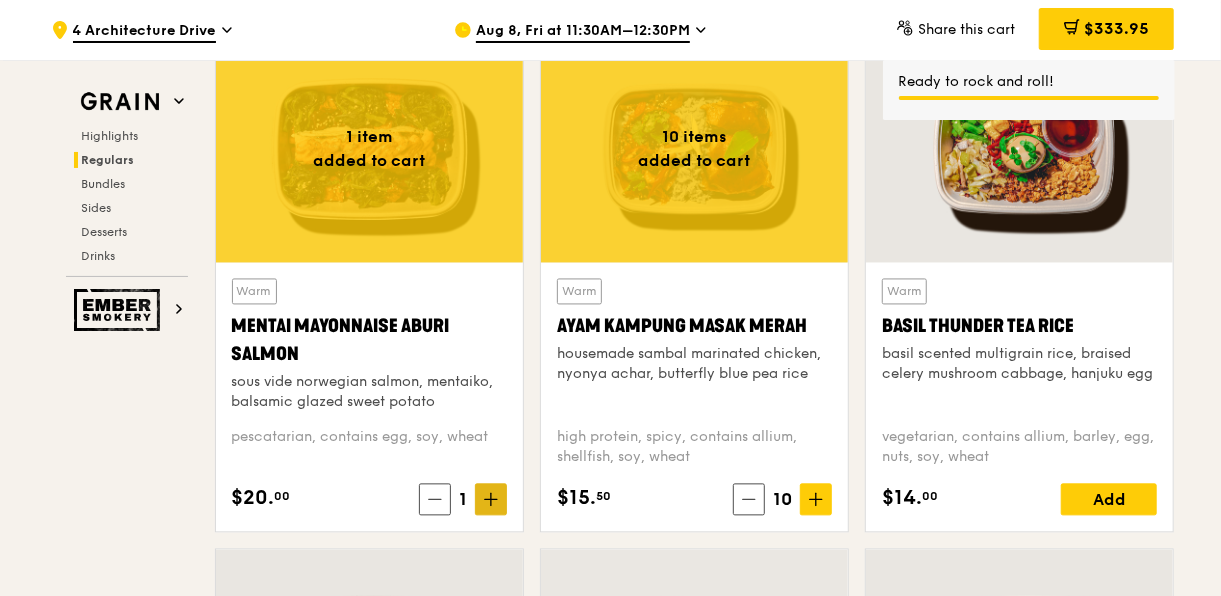 click 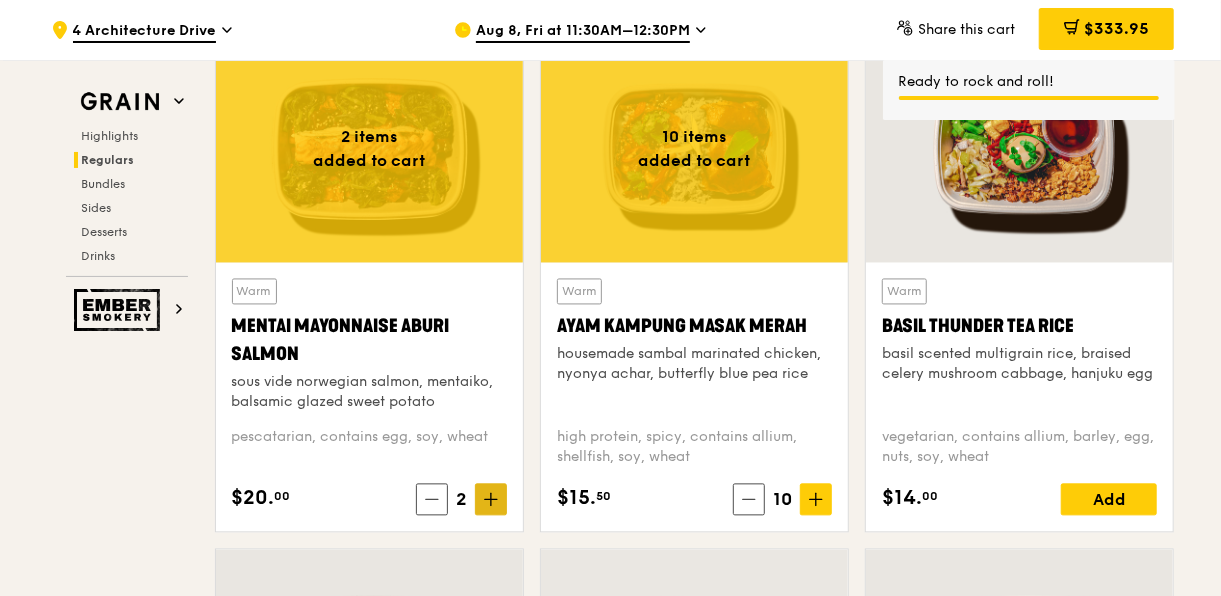 click 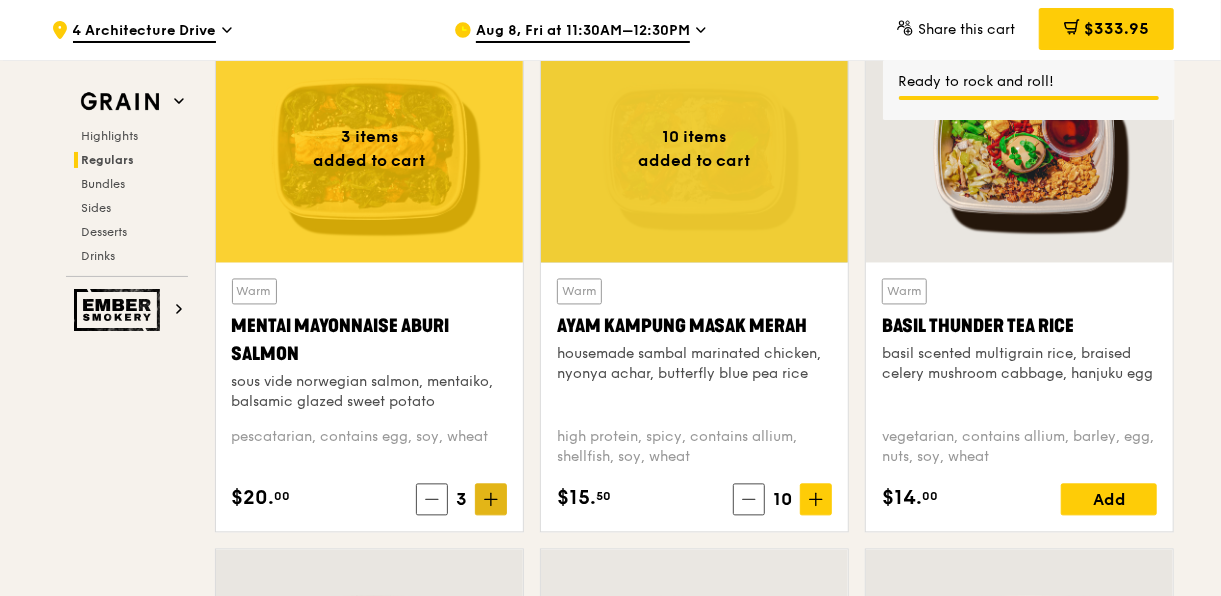 click 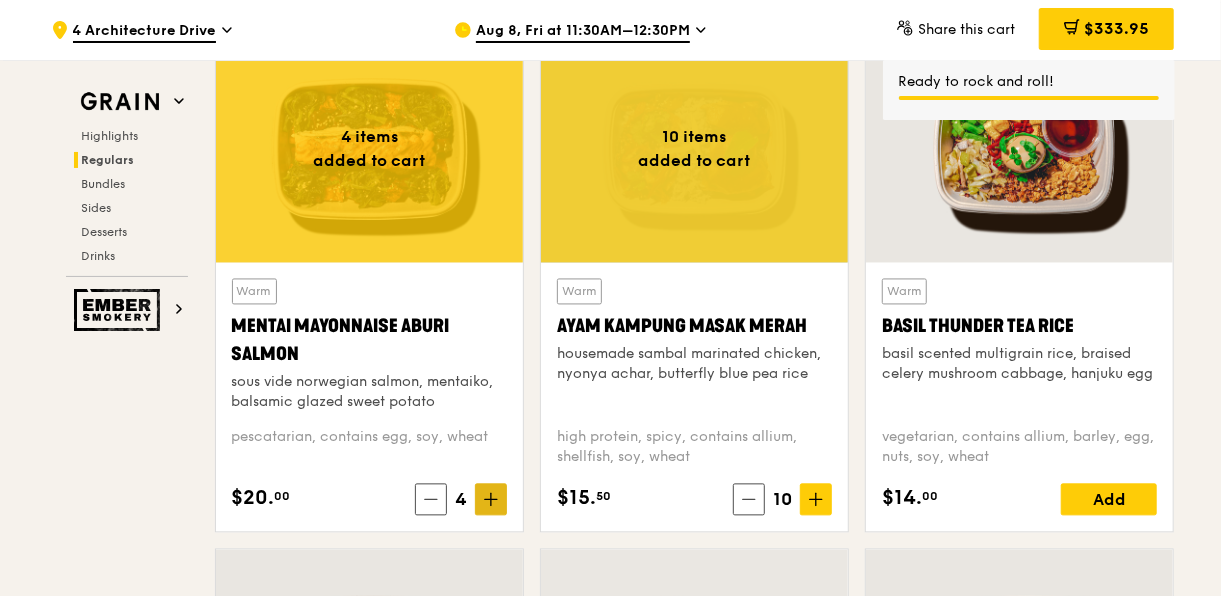 click 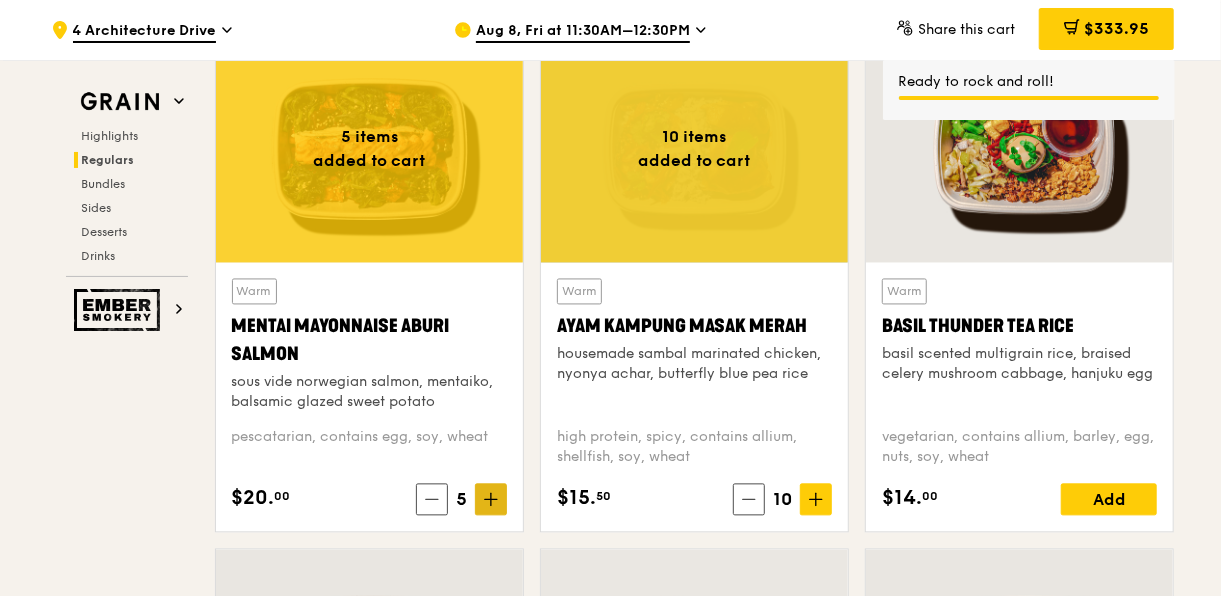 click 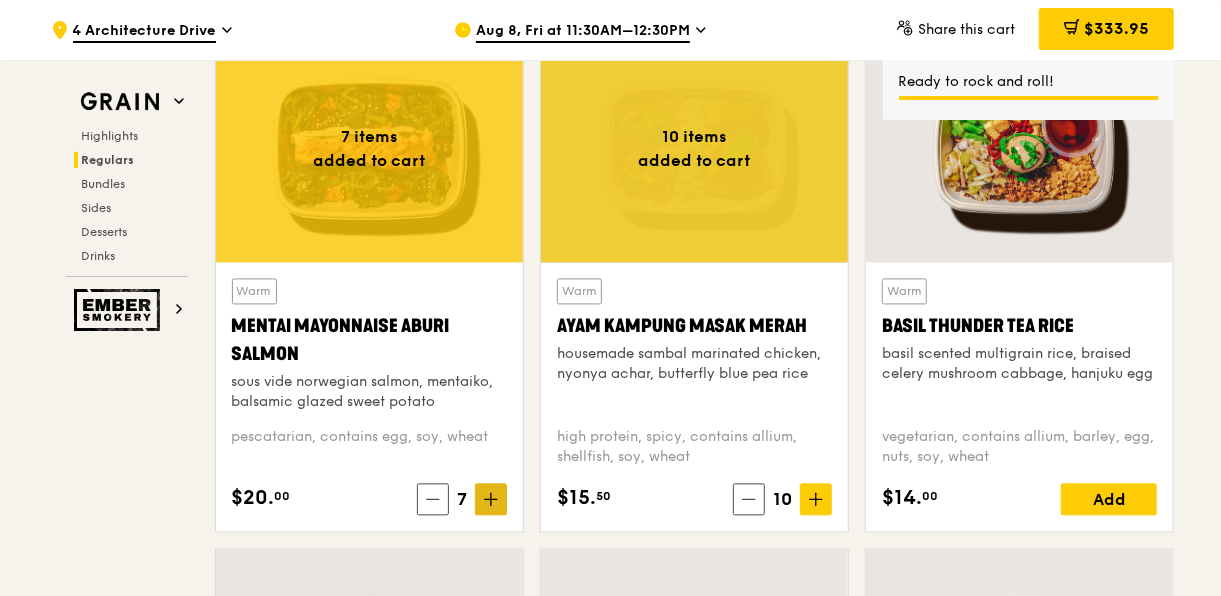 click 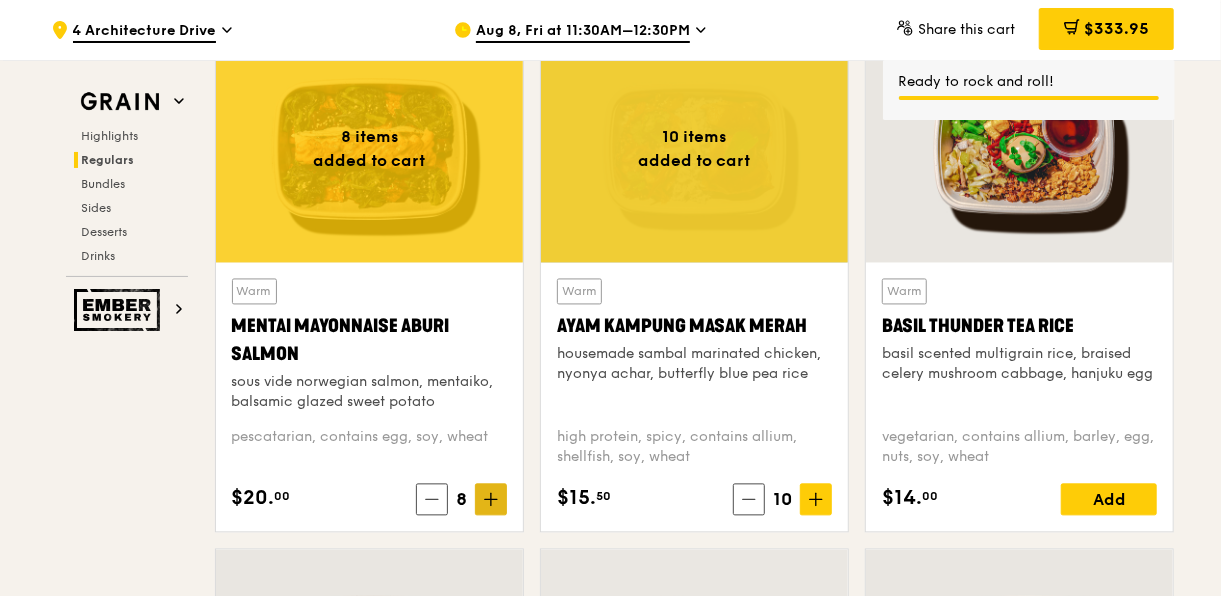 click 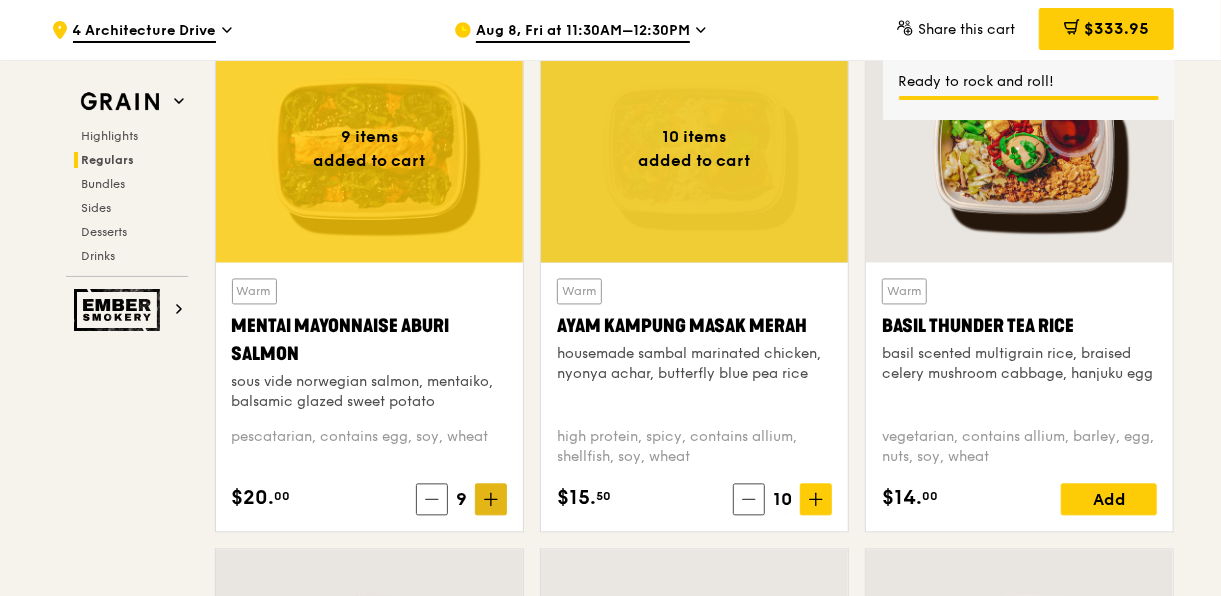 click 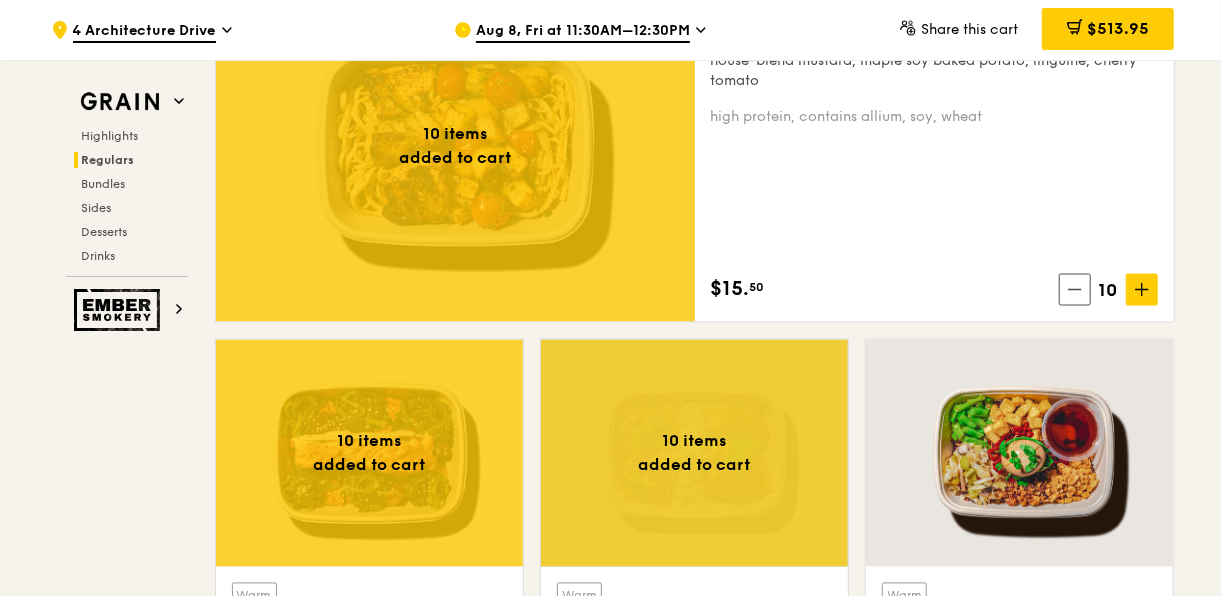 scroll, scrollTop: 1514, scrollLeft: 0, axis: vertical 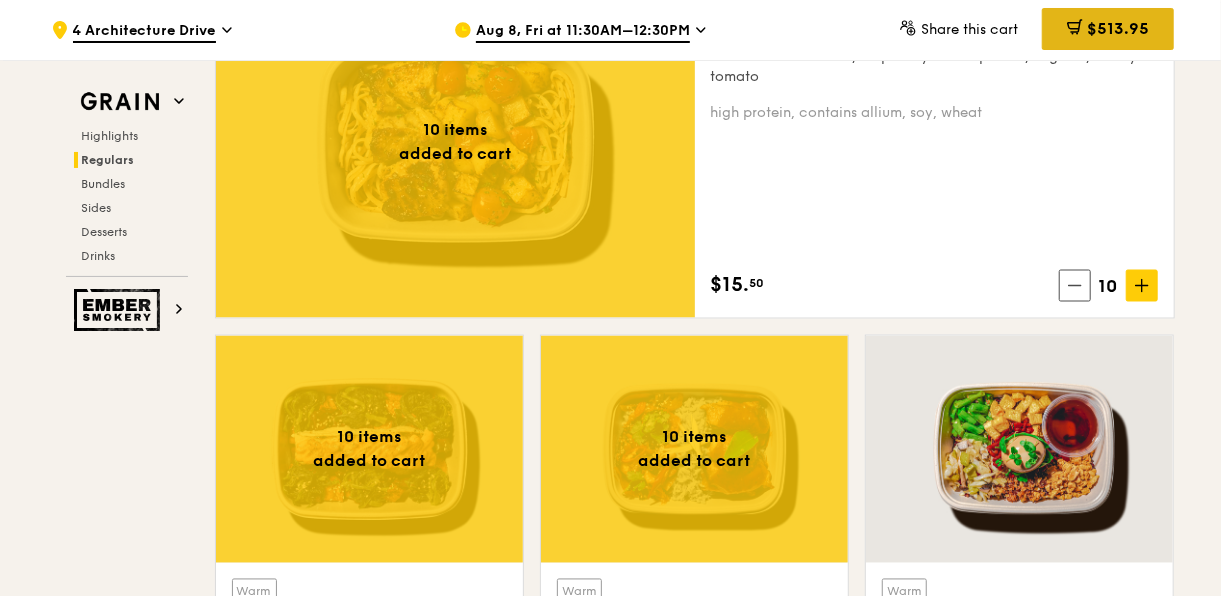 click on "$513.95" at bounding box center [1118, 28] 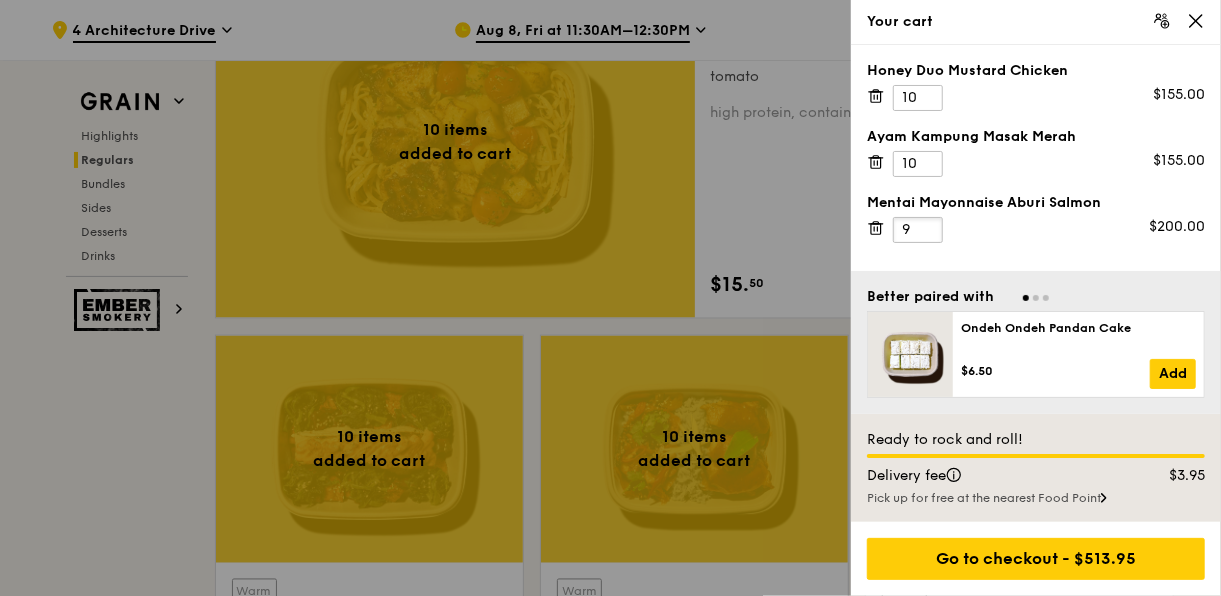 click on "9" at bounding box center [918, 230] 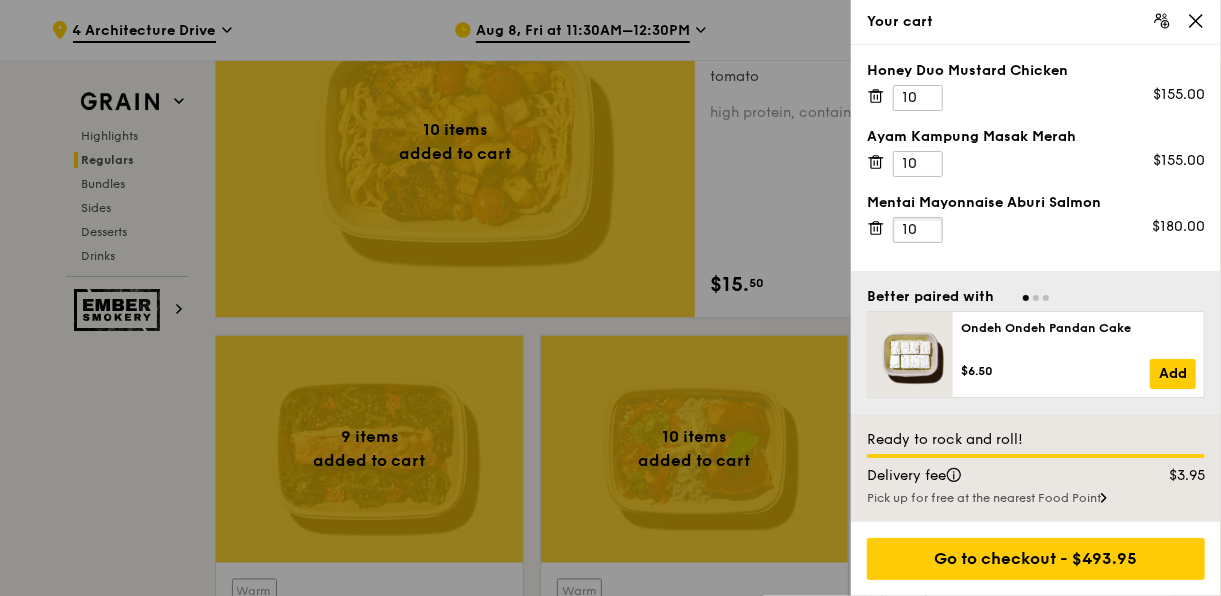 type on "10" 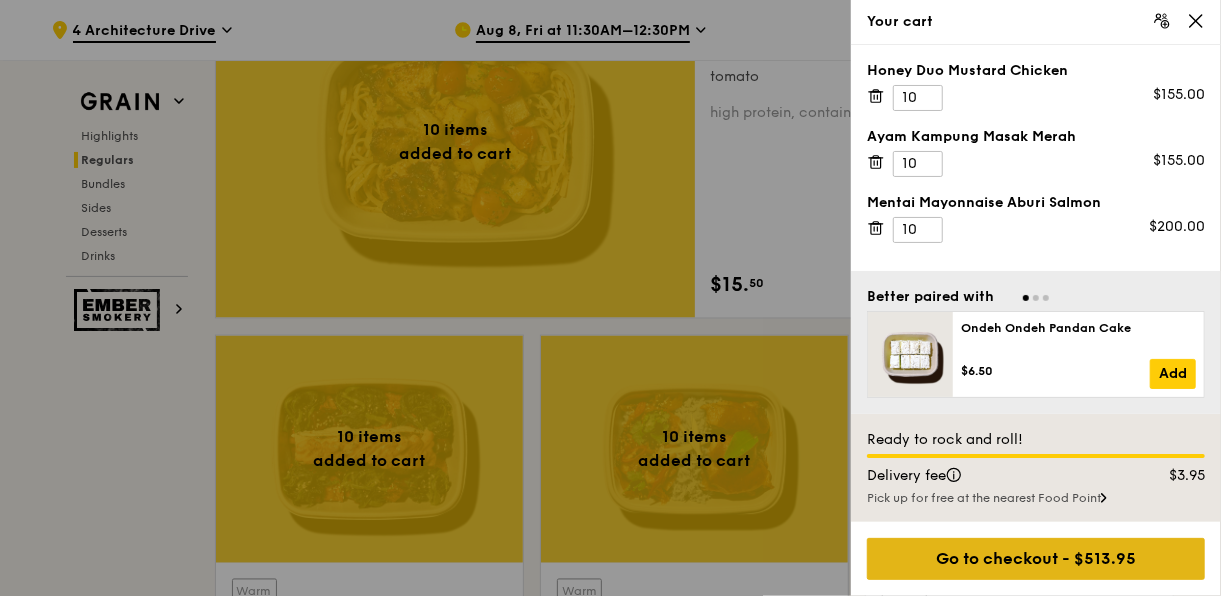 click on "Go to checkout - $513.95" at bounding box center (1036, 559) 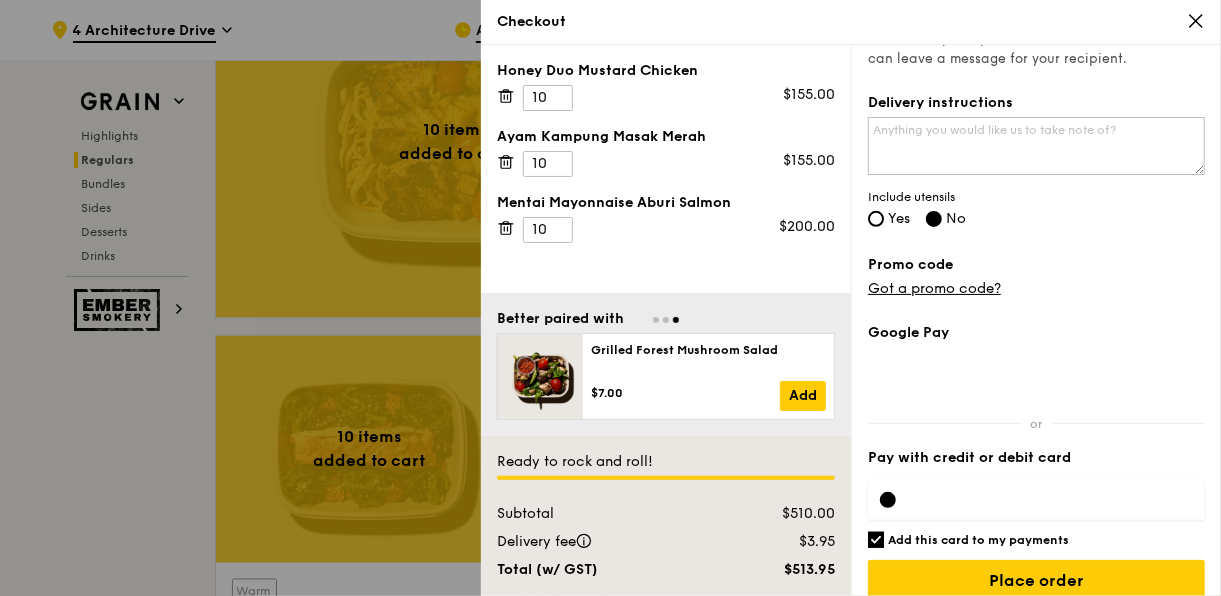 scroll, scrollTop: 553, scrollLeft: 0, axis: vertical 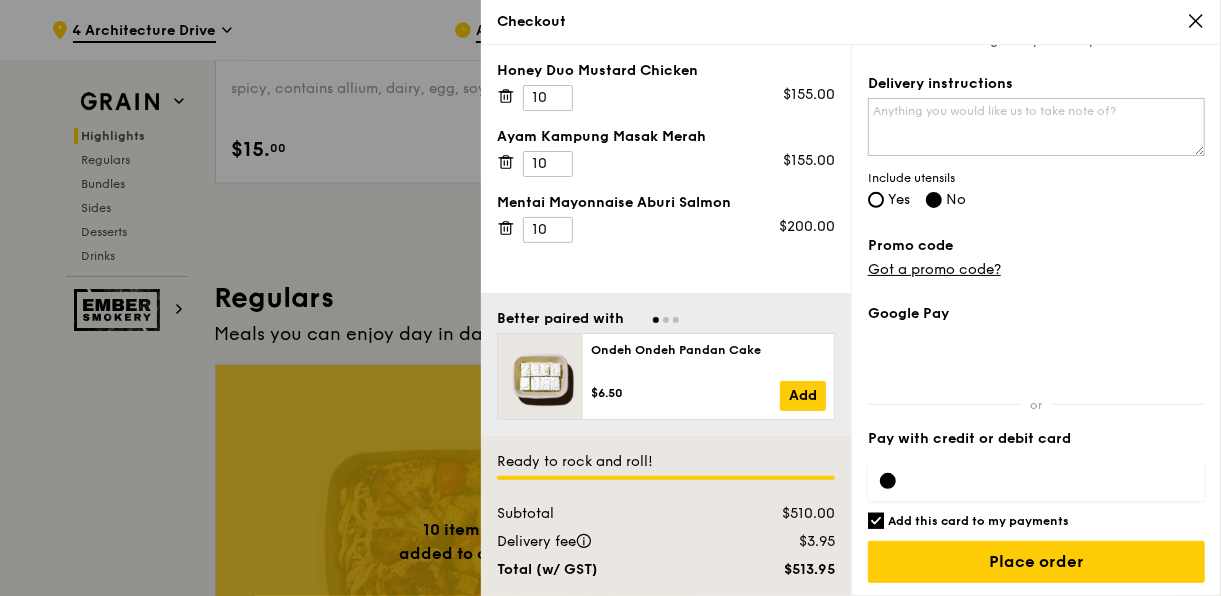 click 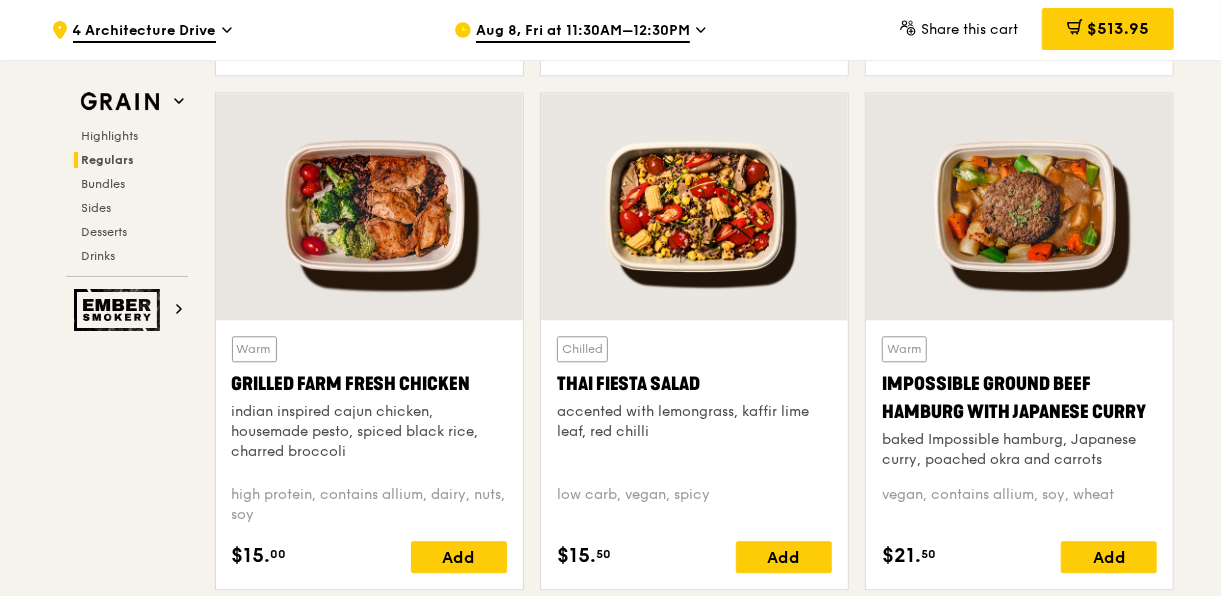 scroll, scrollTop: 2314, scrollLeft: 0, axis: vertical 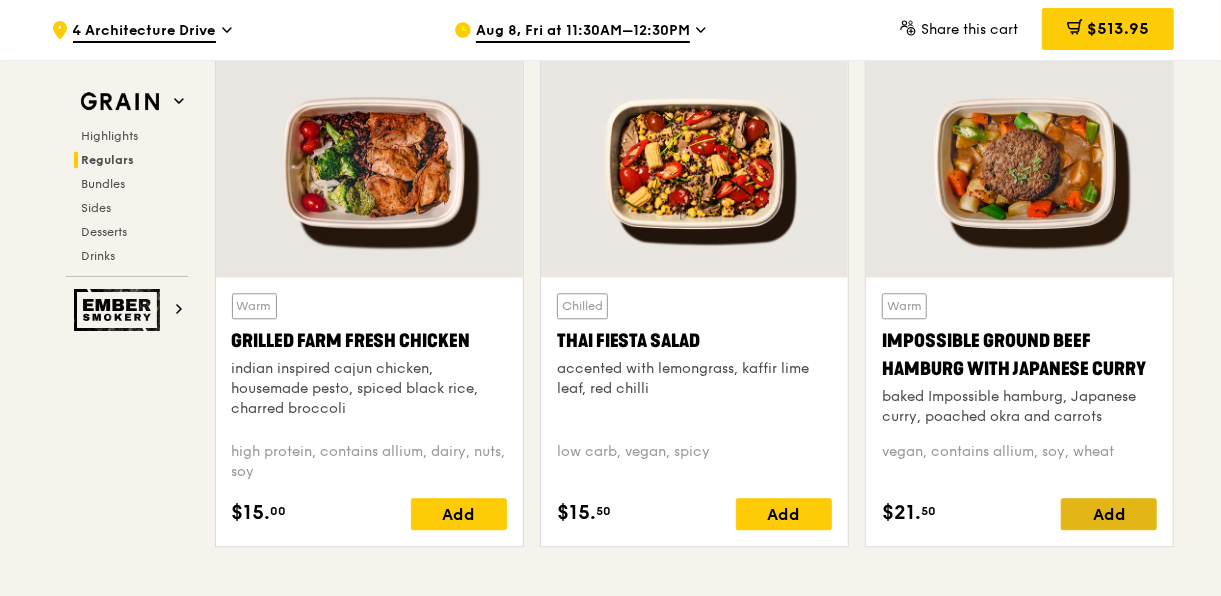 click on "Add" at bounding box center (1109, 514) 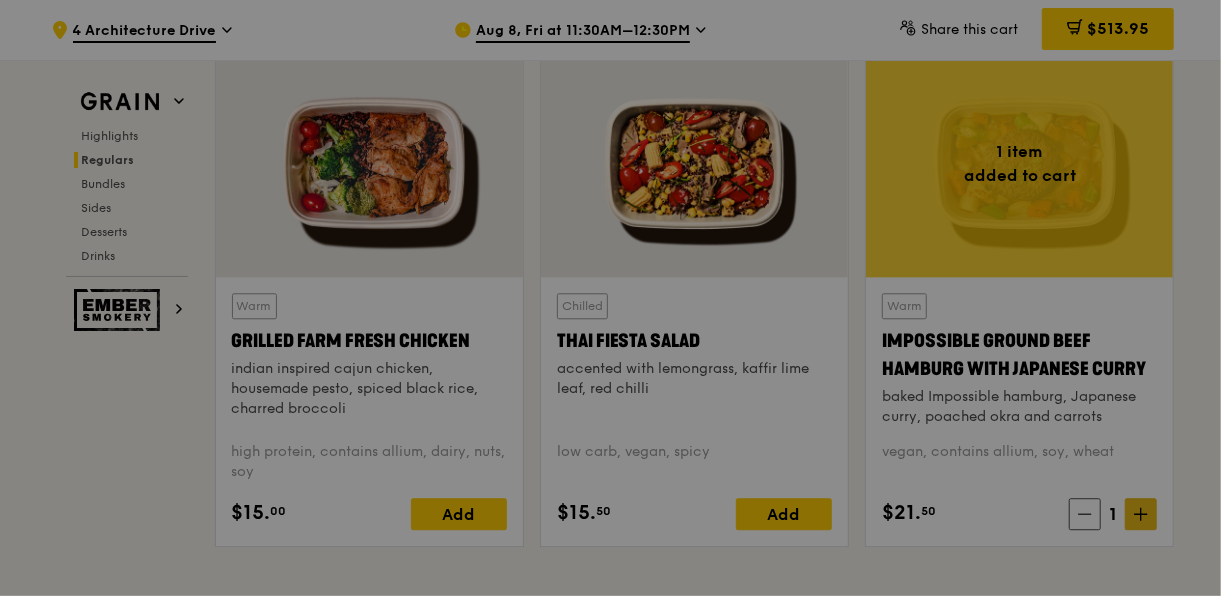 click at bounding box center [610, 298] 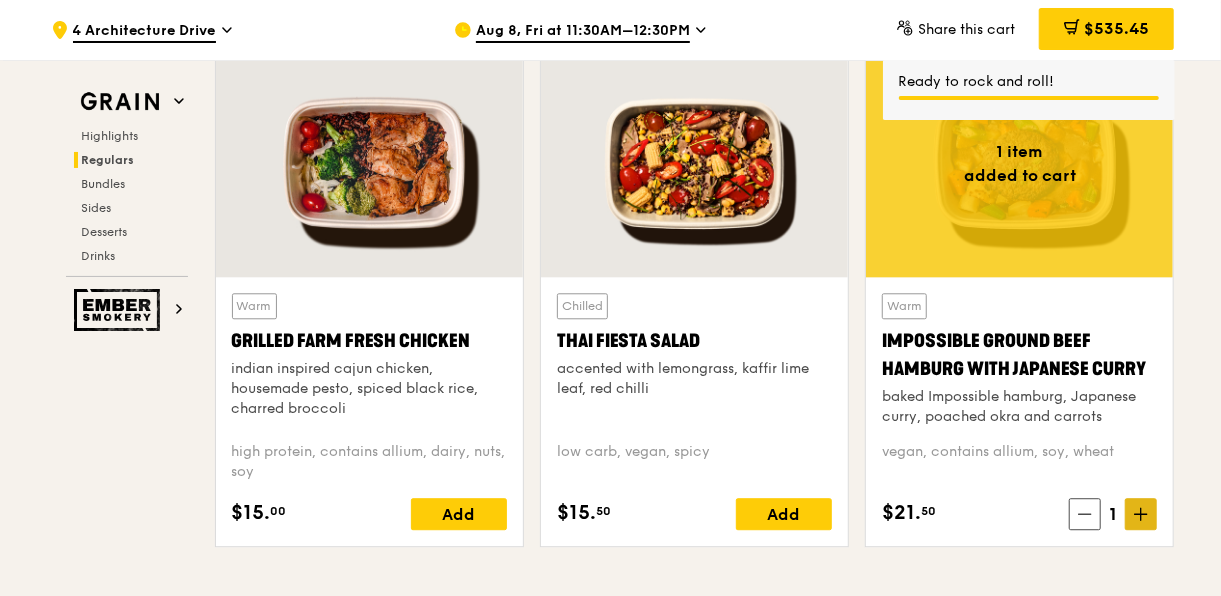click 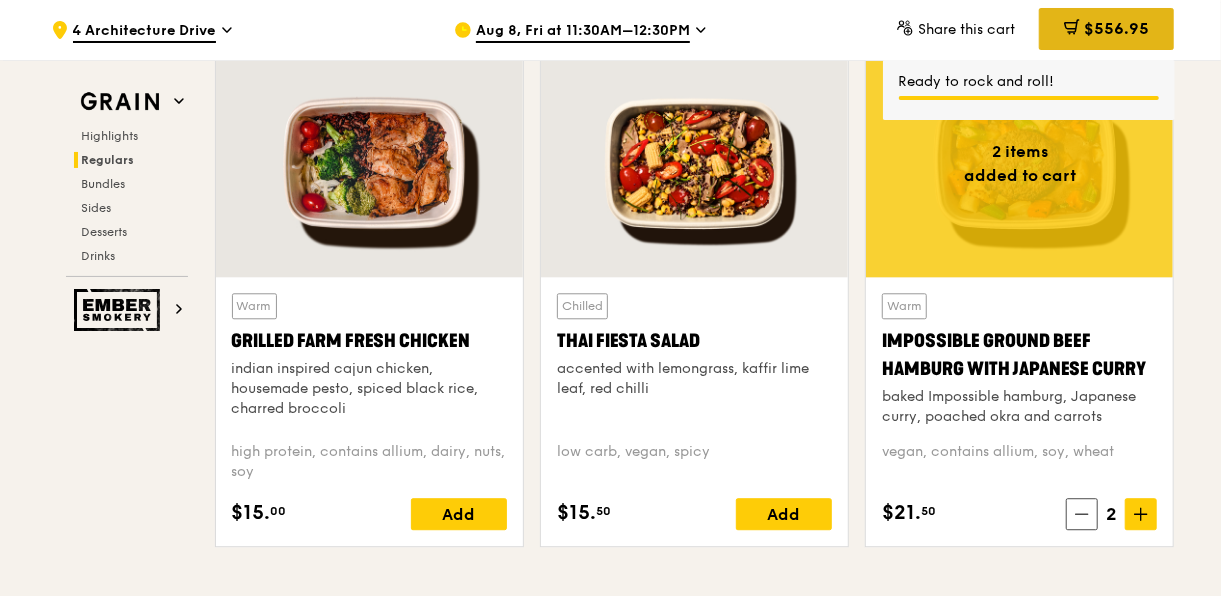 click on "$556.95" at bounding box center [1116, 28] 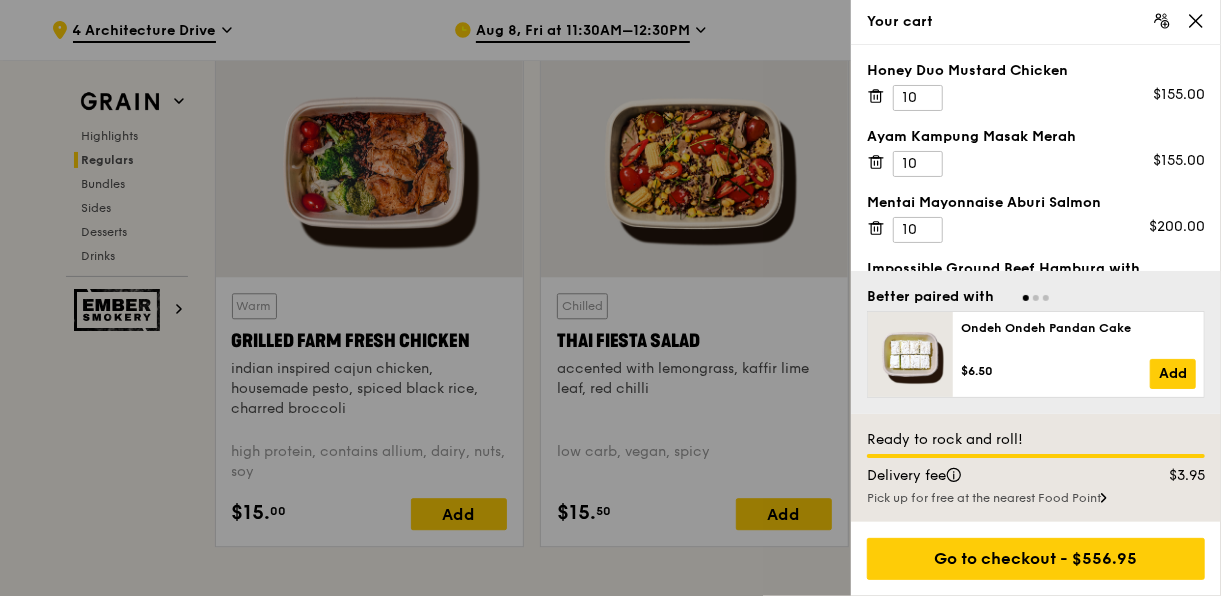 scroll, scrollTop: 2294, scrollLeft: 0, axis: vertical 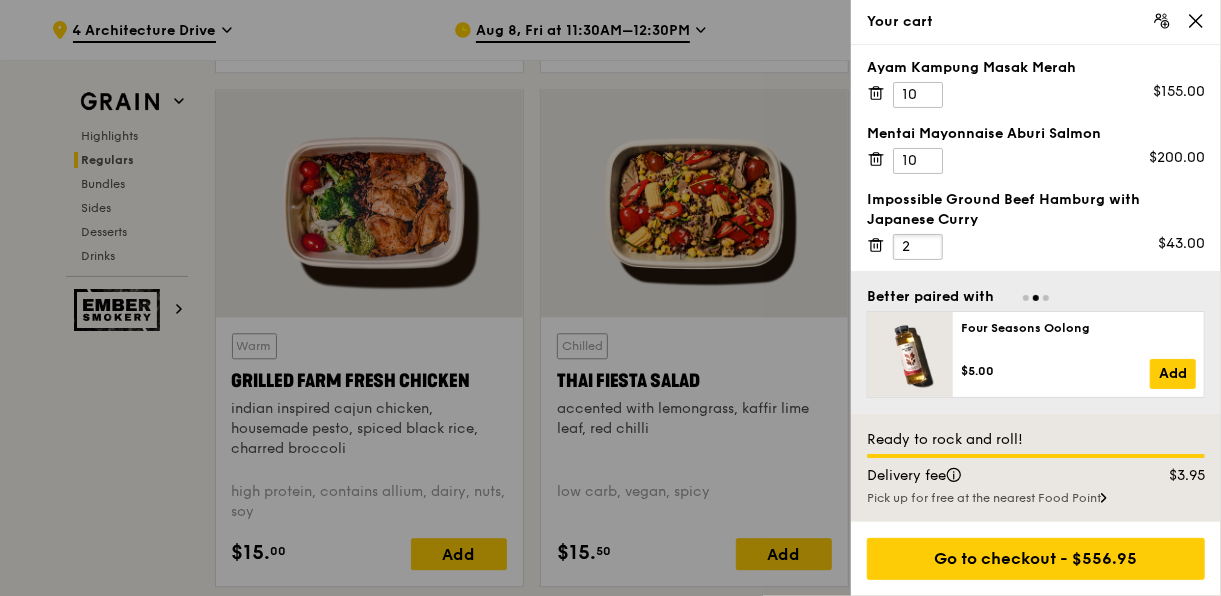 click on "2" at bounding box center [918, 247] 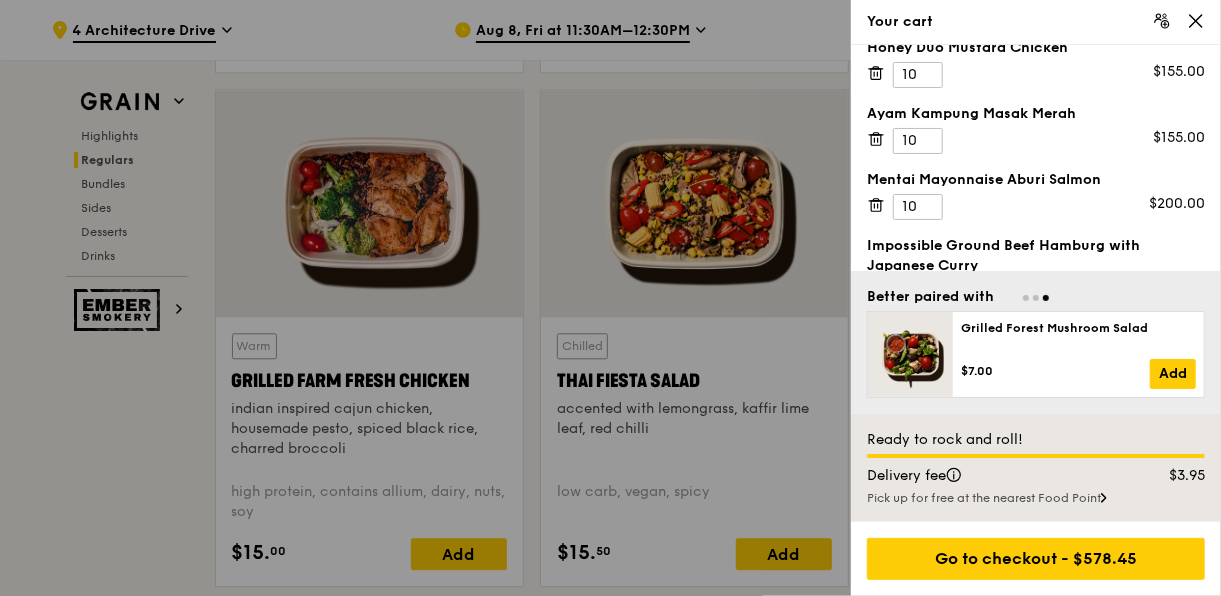 scroll, scrollTop: 0, scrollLeft: 0, axis: both 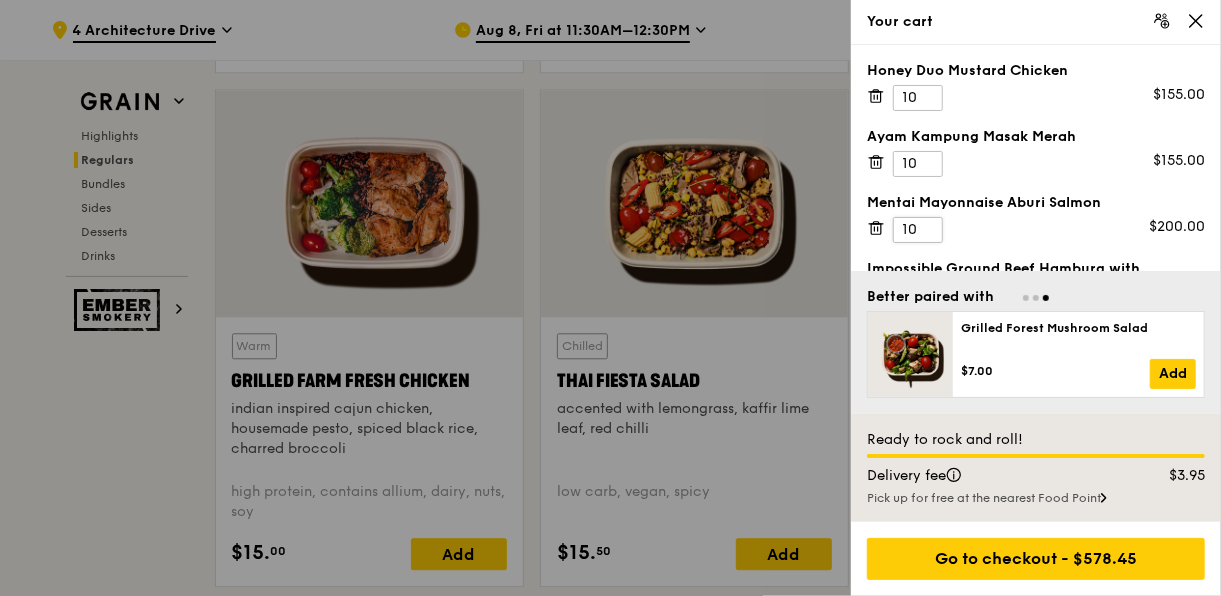 type on "3" 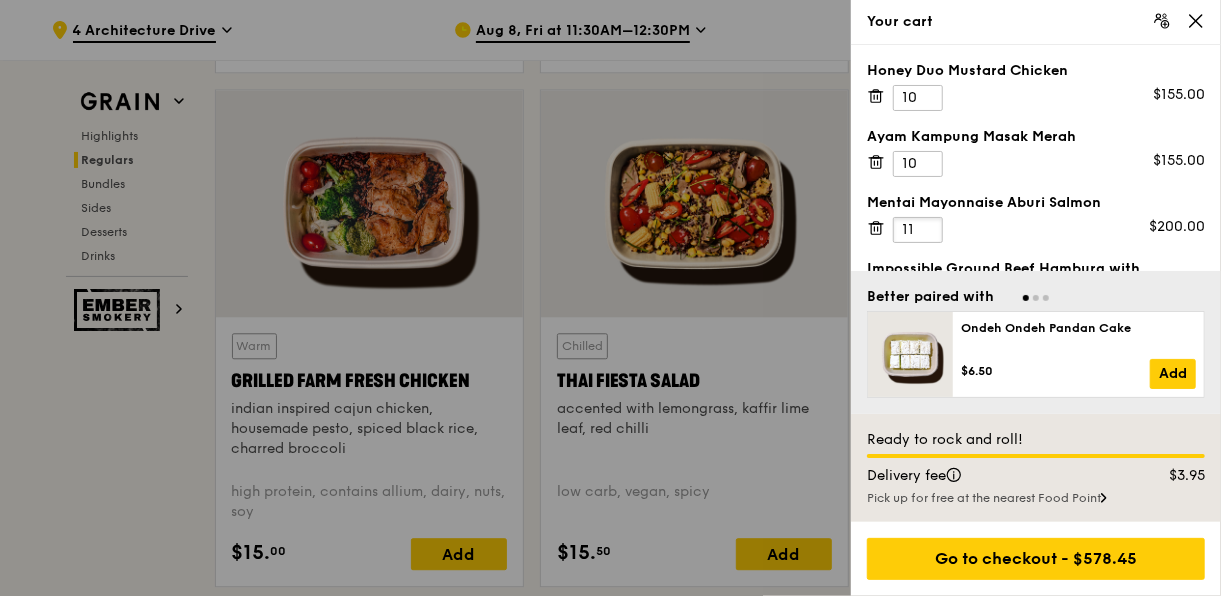 click on "11" at bounding box center [918, 230] 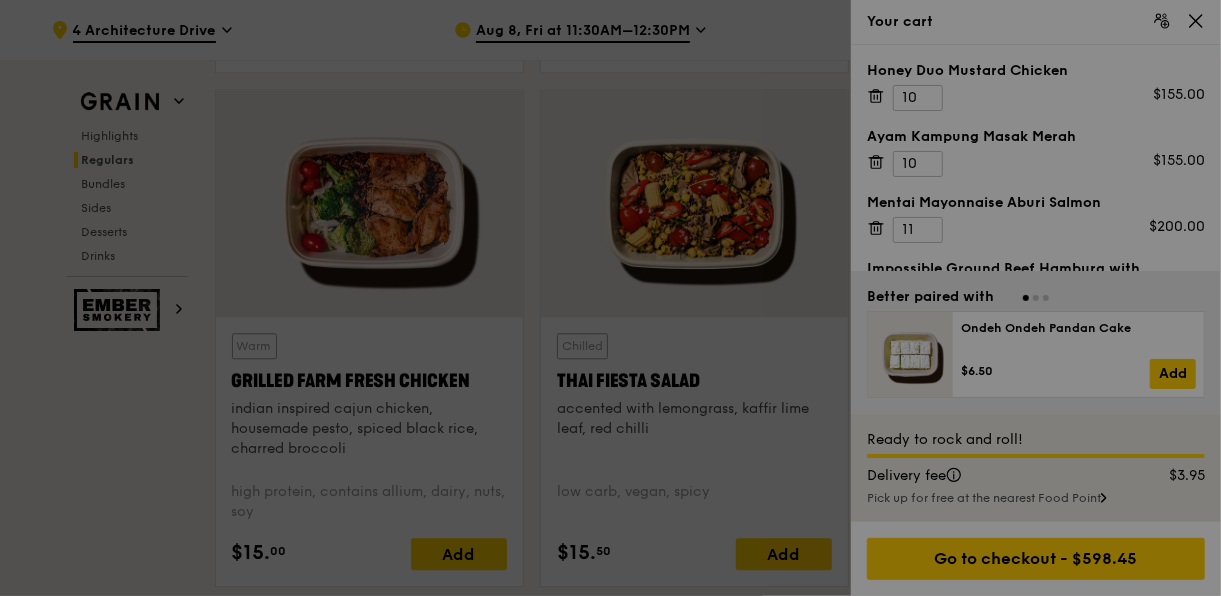 drag, startPoint x: 917, startPoint y: 225, endPoint x: 906, endPoint y: 225, distance: 11 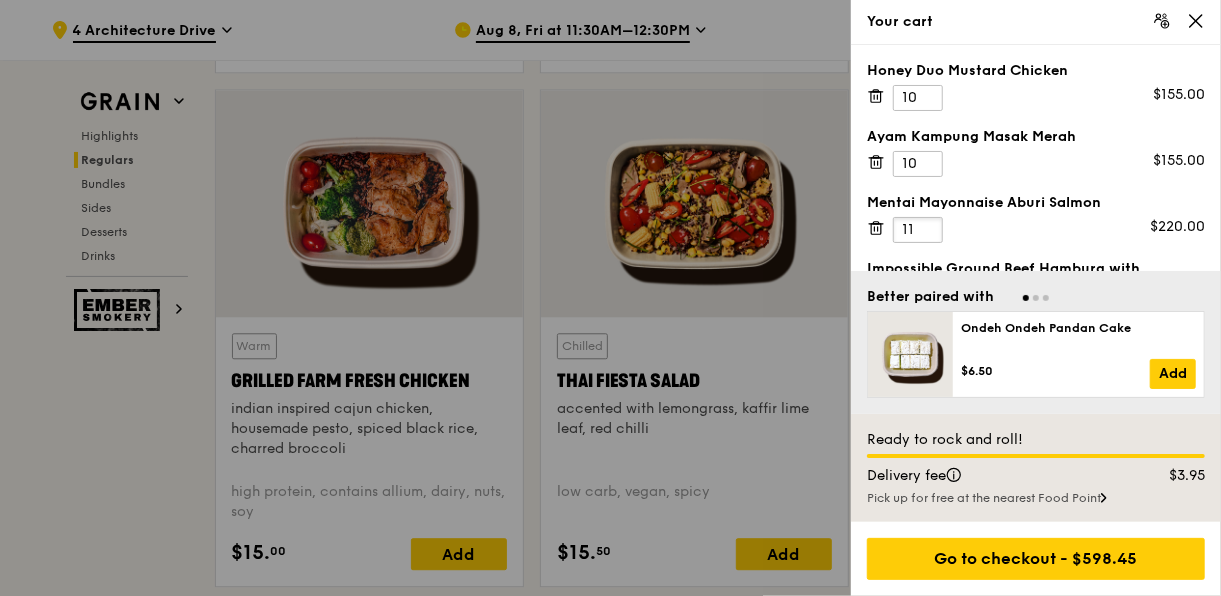 click on "11" at bounding box center [918, 230] 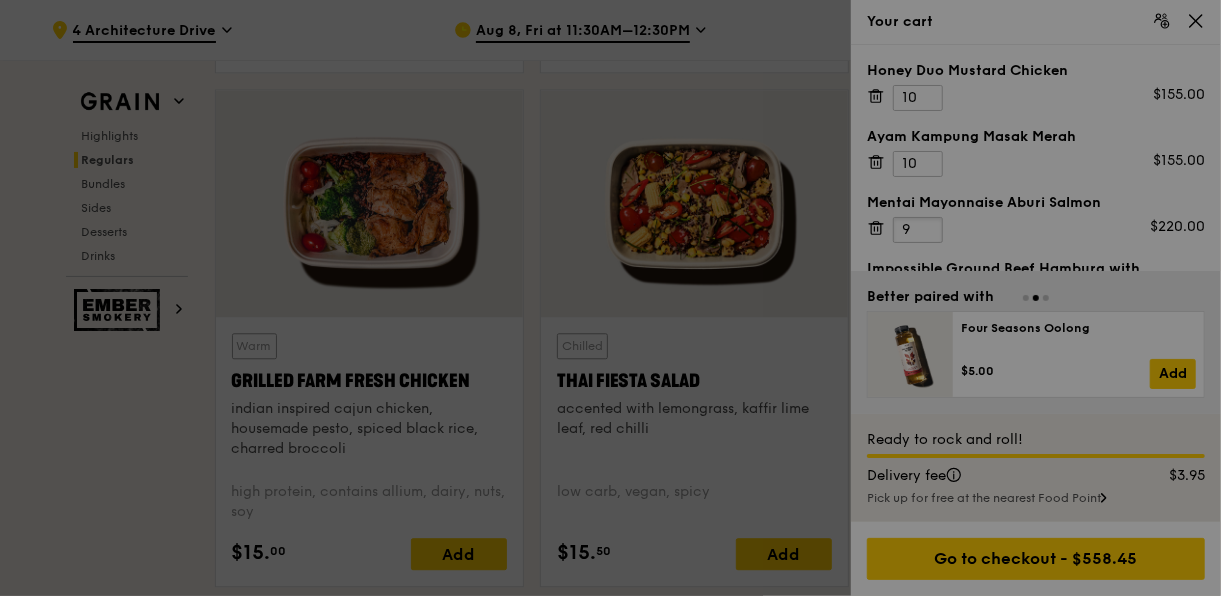 type on "9" 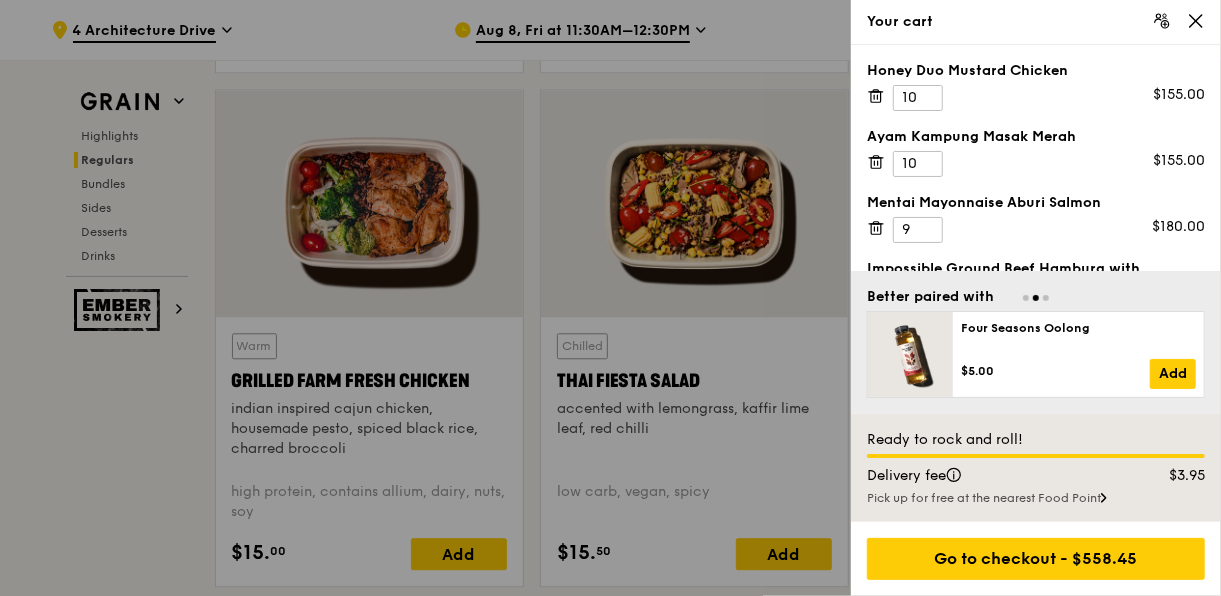drag, startPoint x: 914, startPoint y: 162, endPoint x: 997, endPoint y: 144, distance: 84.92938 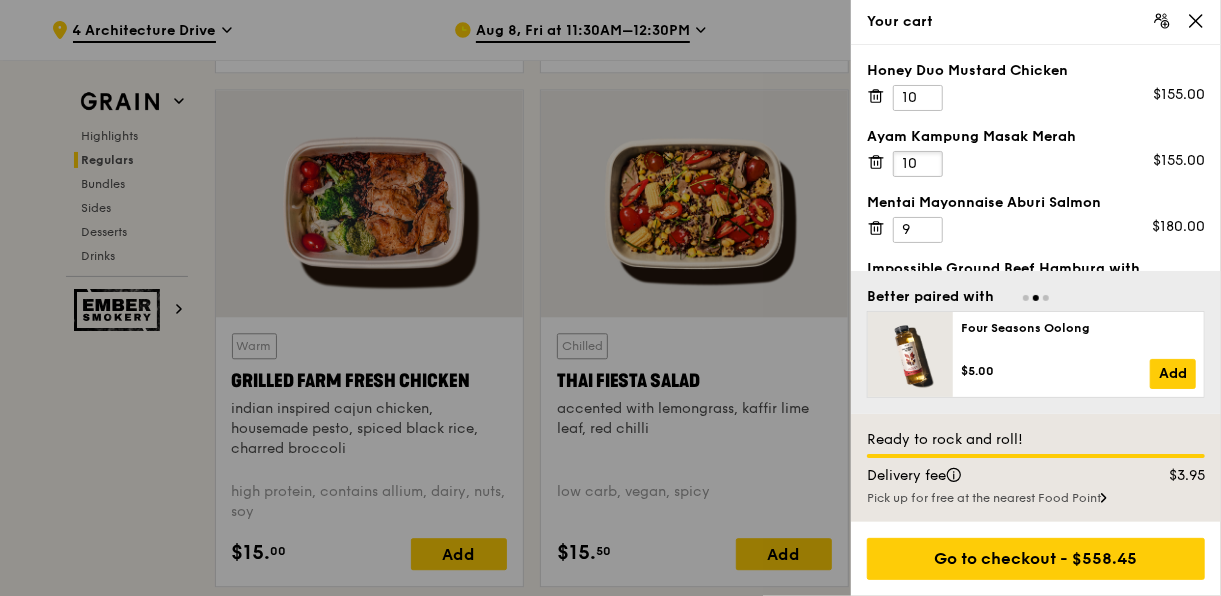 drag, startPoint x: 916, startPoint y: 160, endPoint x: 901, endPoint y: 160, distance: 15 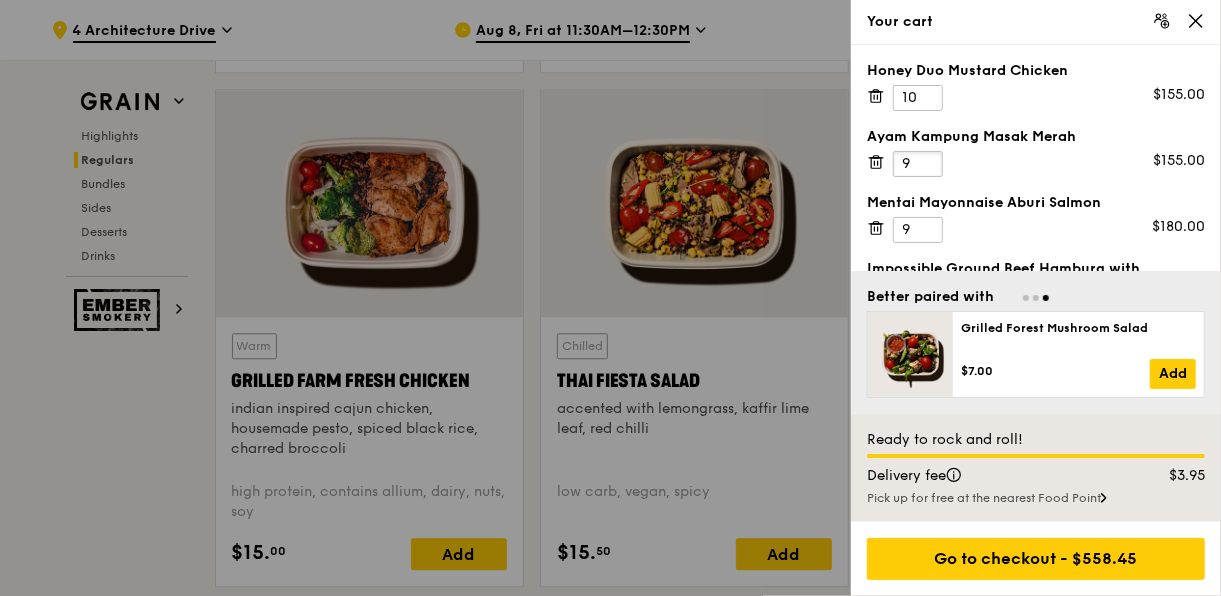 type on "9" 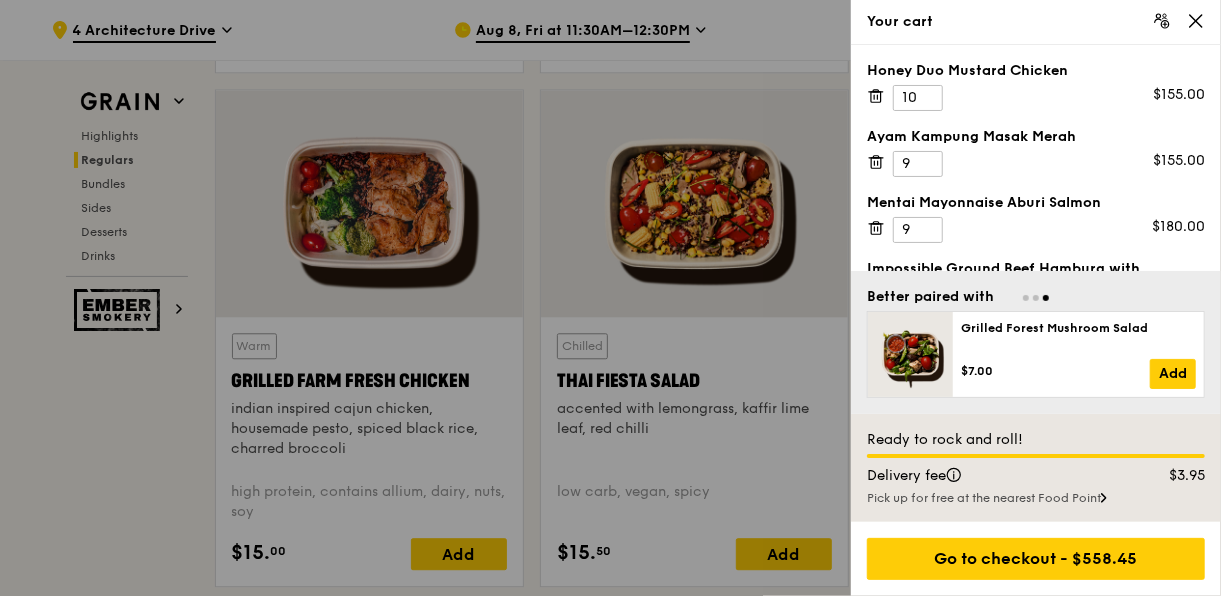 click on "Ayam Kampung Masak Merah
9
$155.00" at bounding box center [1036, 152] 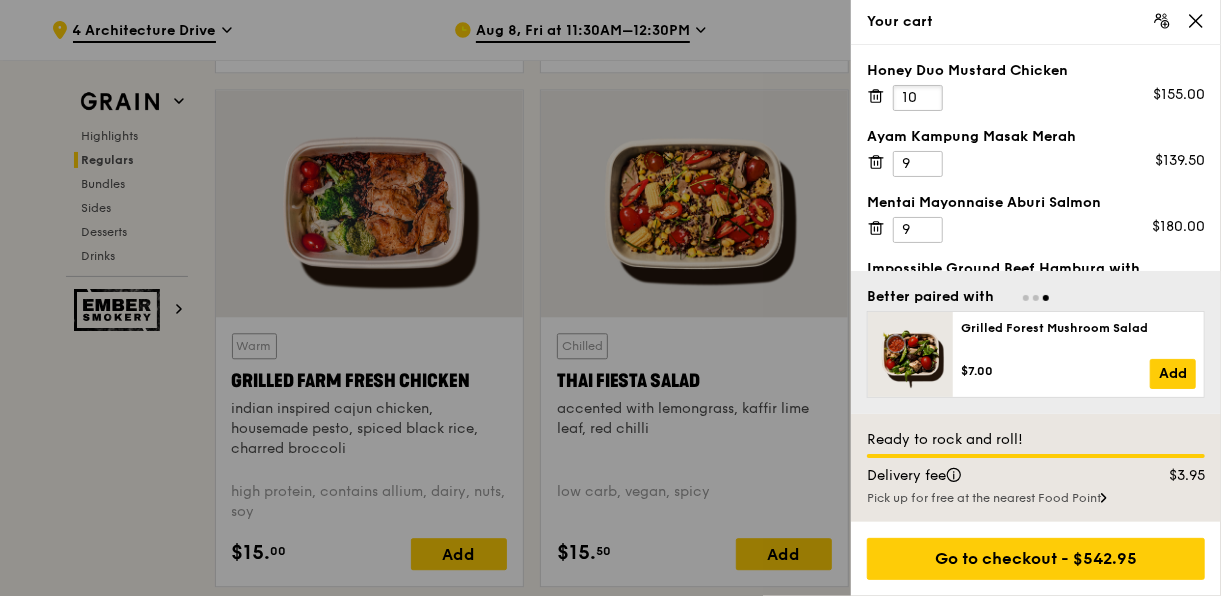 click on "10" at bounding box center [918, 98] 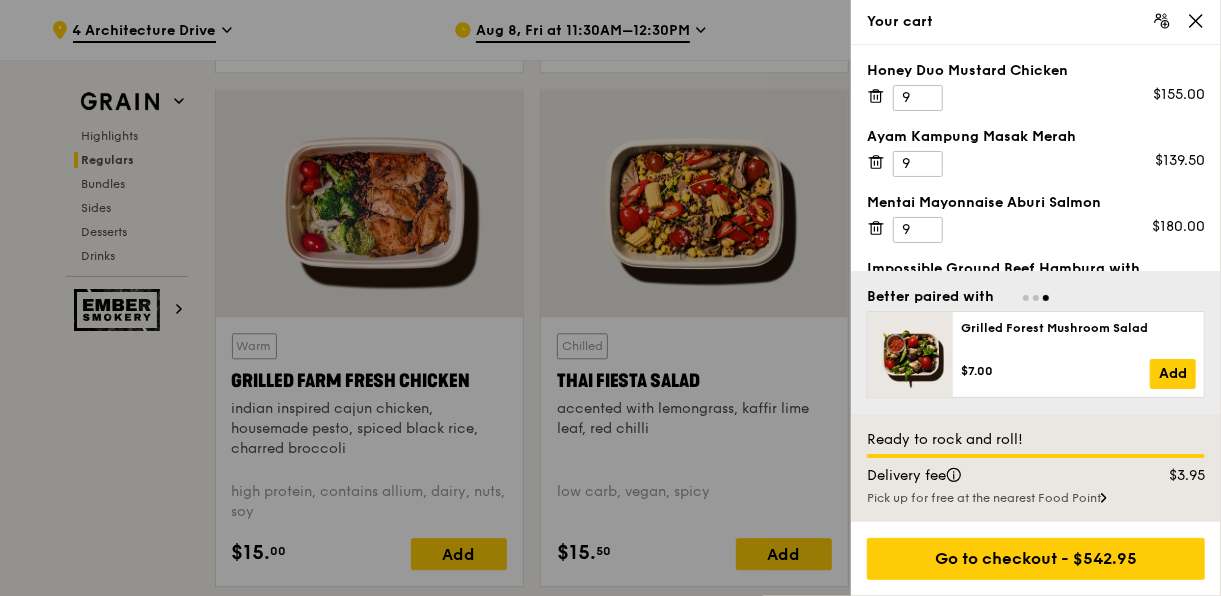 click on "Mentai Mayonnaise Aburi Salmon" at bounding box center [1036, 203] 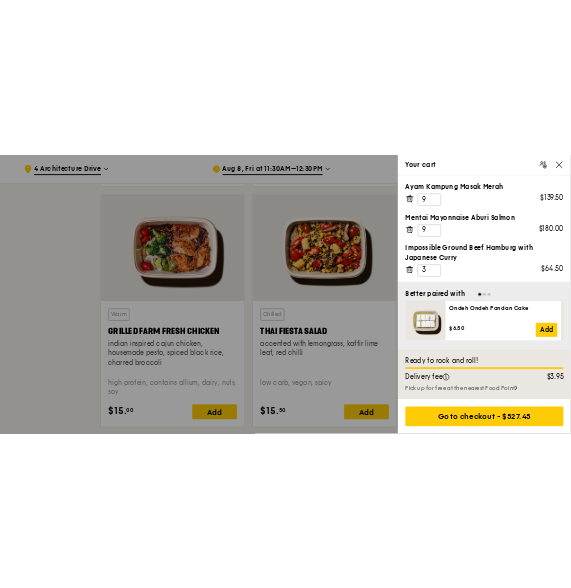 scroll, scrollTop: 0, scrollLeft: 0, axis: both 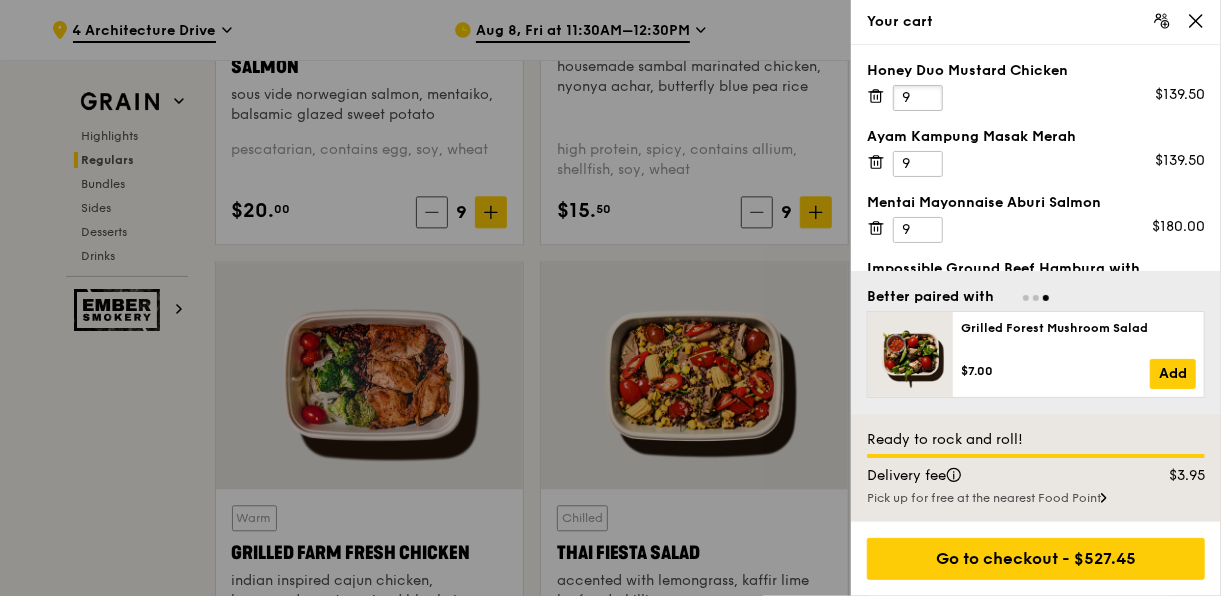 drag, startPoint x: 915, startPoint y: 95, endPoint x: 899, endPoint y: 96, distance: 16.03122 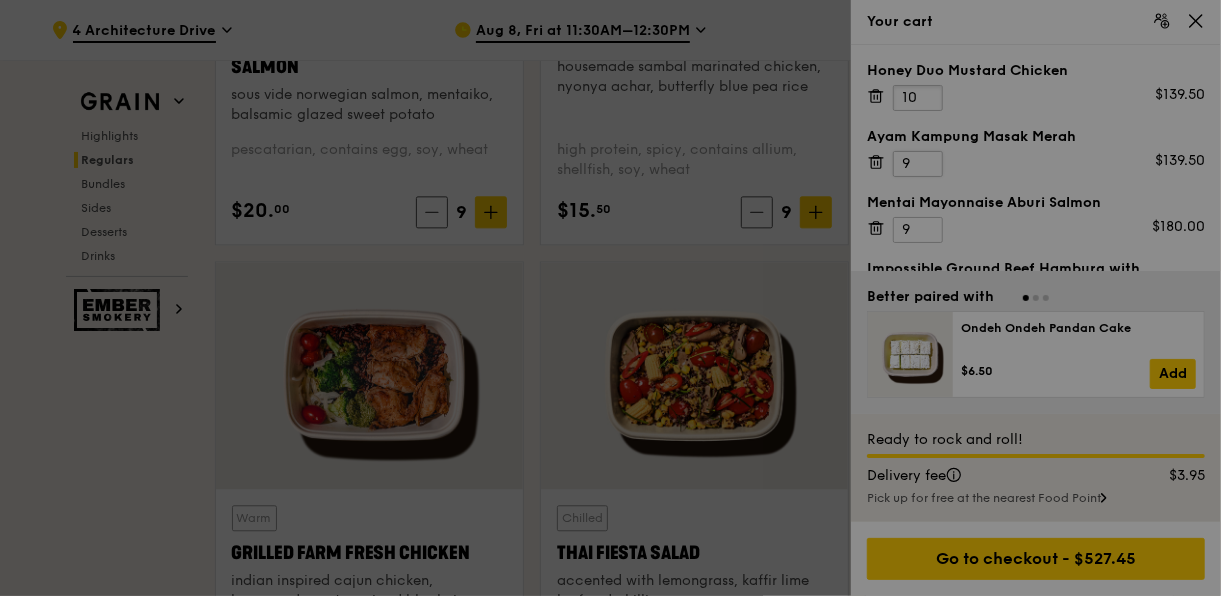 type on "10" 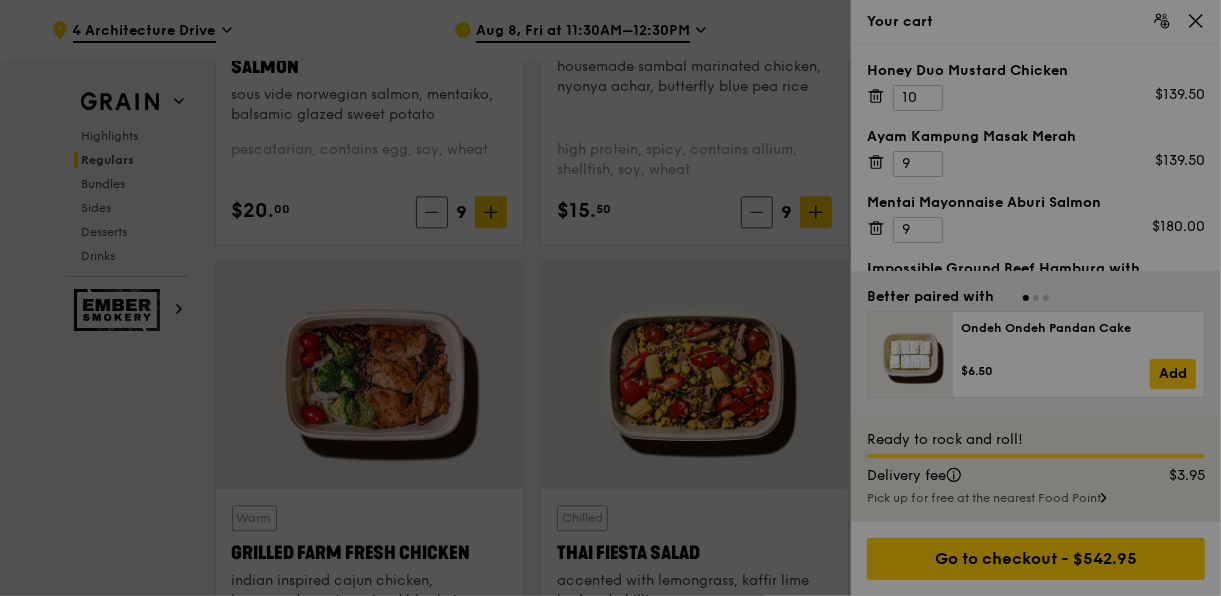 click at bounding box center [610, 298] 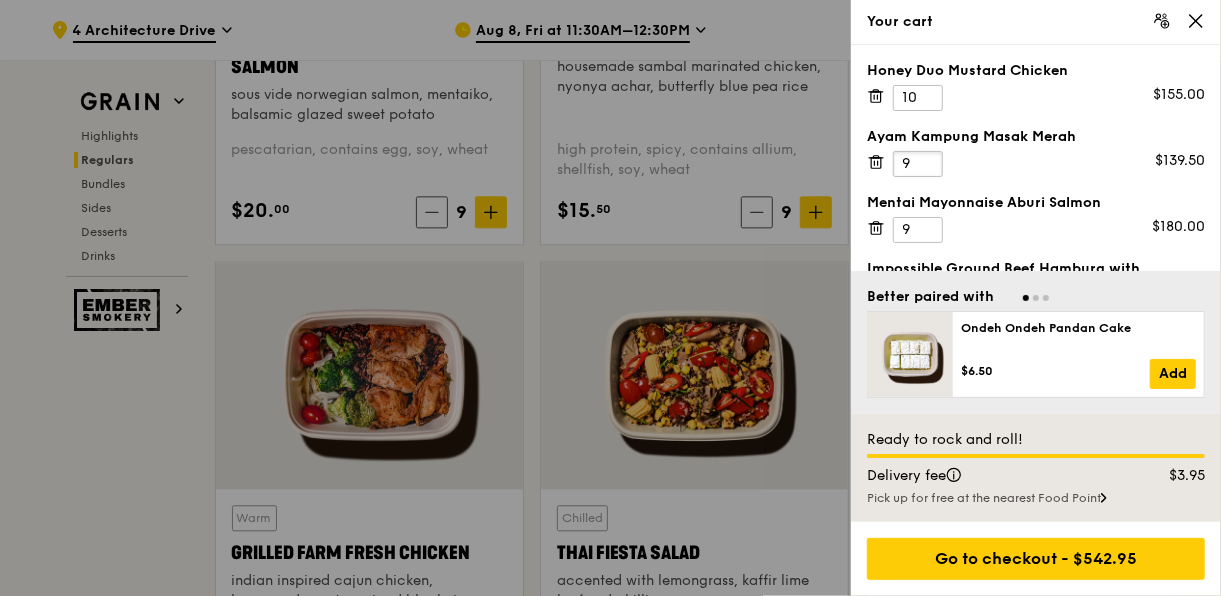 click on "9" at bounding box center [918, 164] 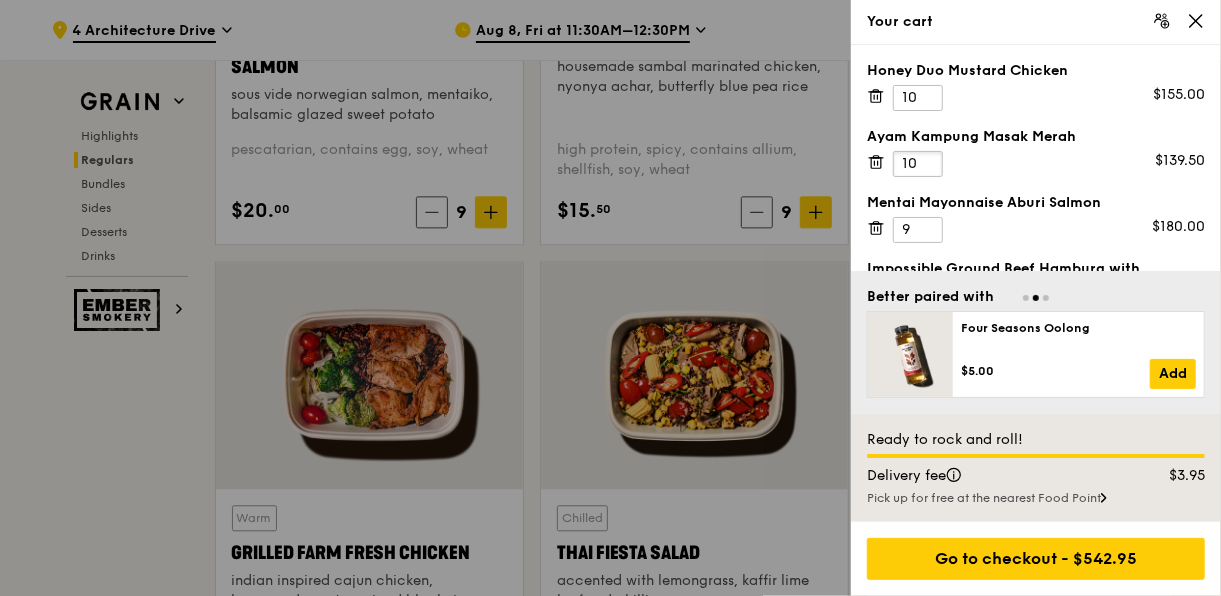 type on "10" 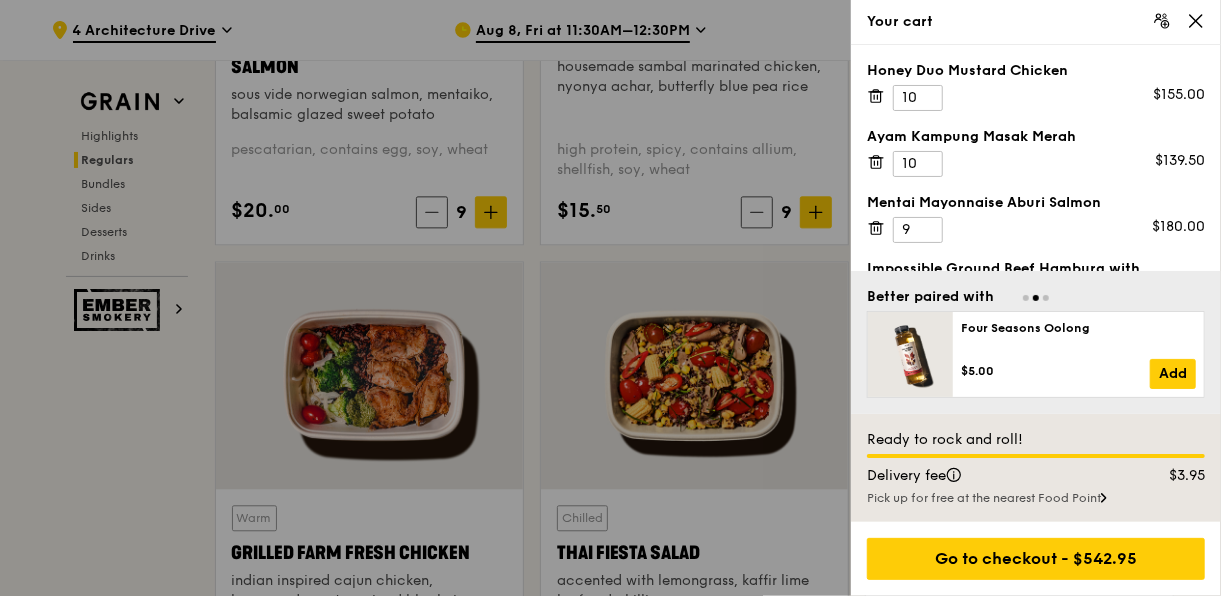 click on "Mentai Mayonnaise Aburi Salmon" at bounding box center [1036, 203] 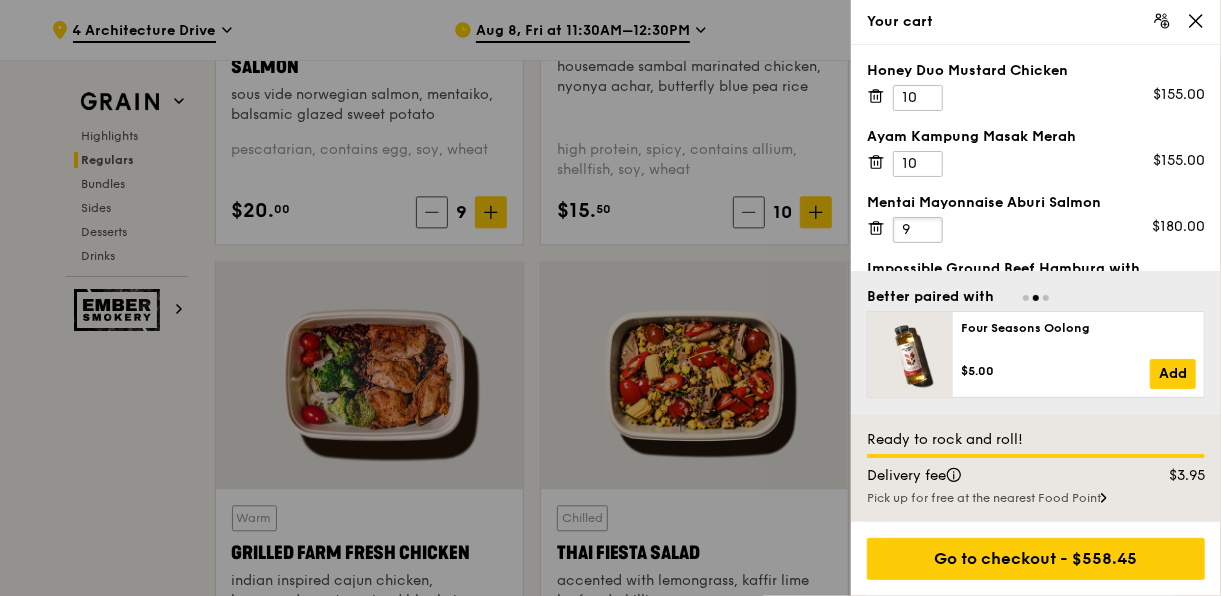 click on "9" at bounding box center (918, 230) 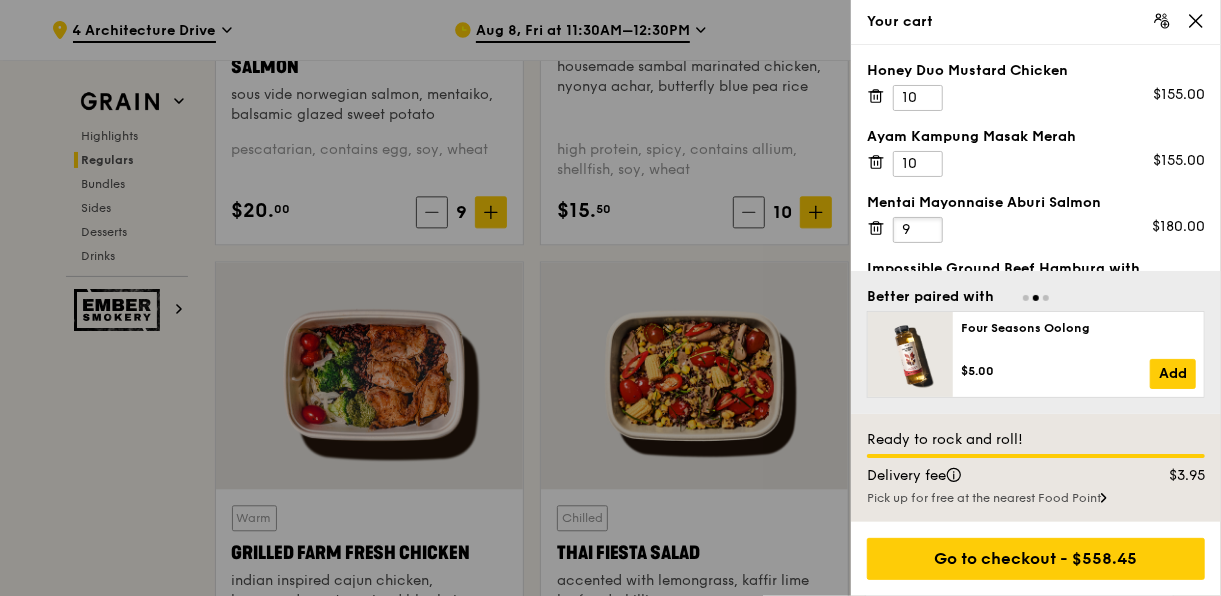 click on "9" at bounding box center [918, 230] 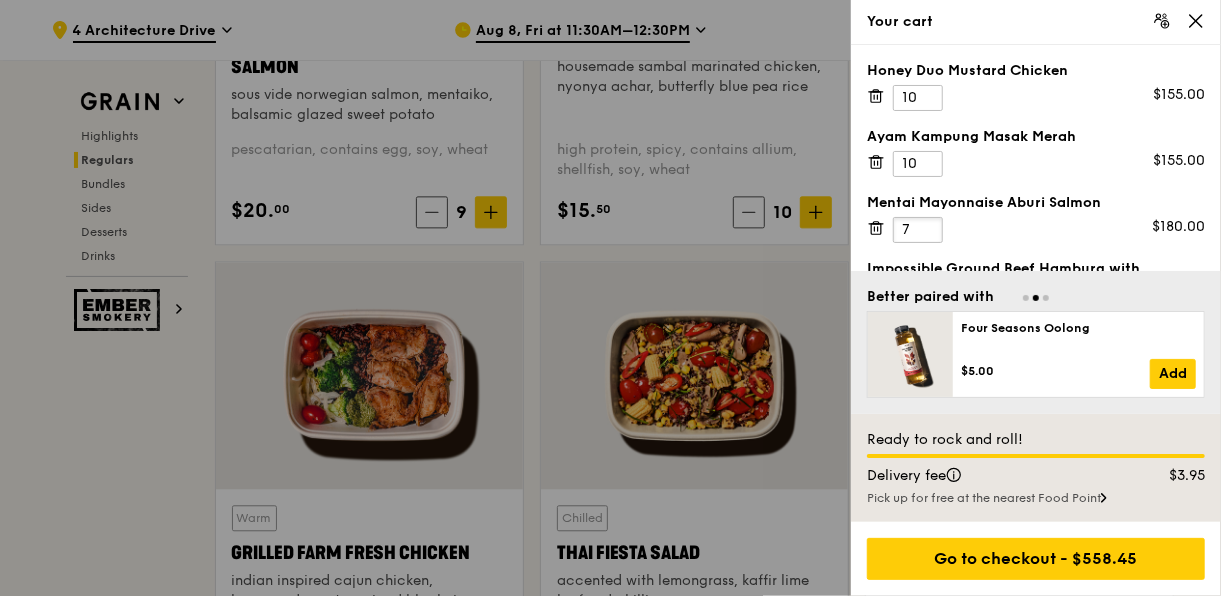 type on "7" 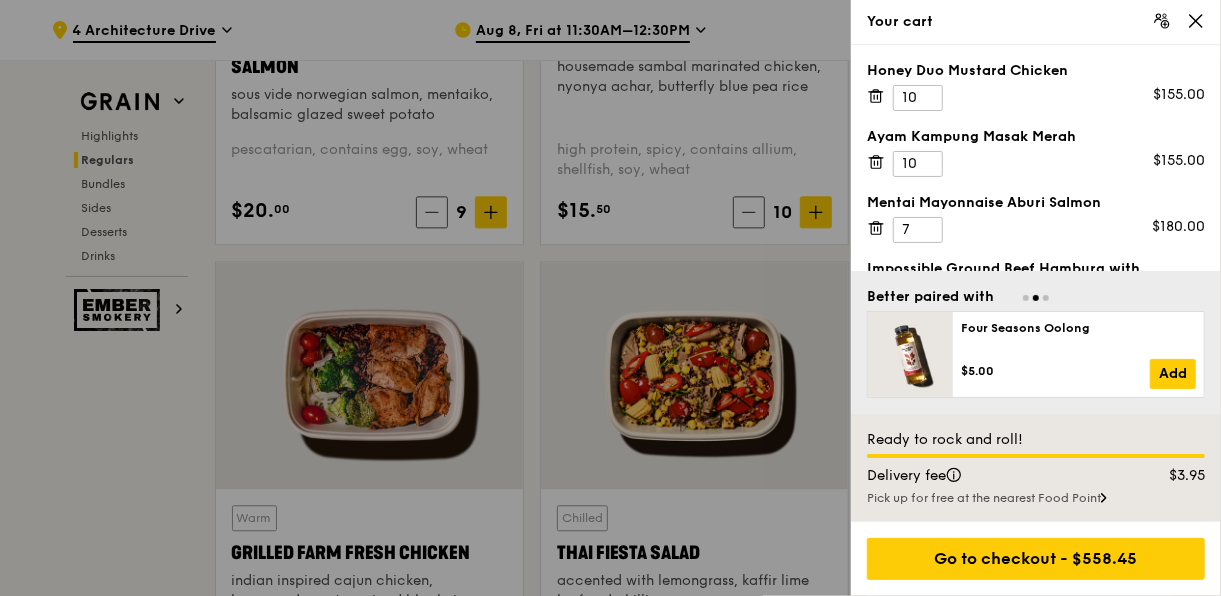 click on "Mentai Mayonnaise Aburi Salmon
7
$180.00" at bounding box center (1036, 218) 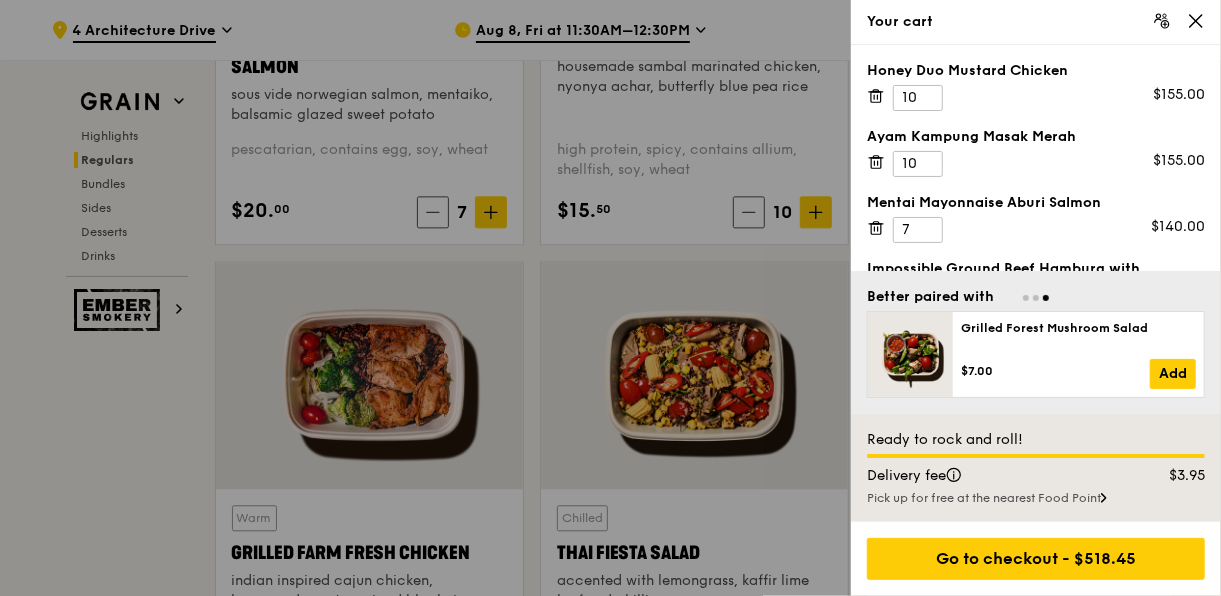 scroll, scrollTop: 2302, scrollLeft: 0, axis: vertical 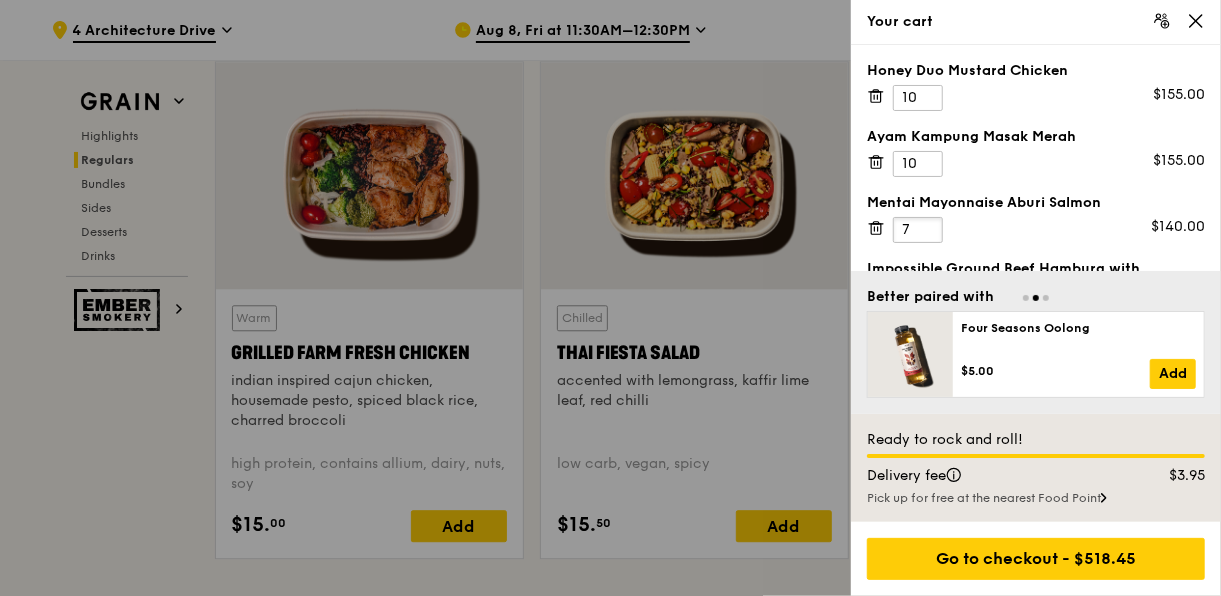 click on "7" at bounding box center (918, 230) 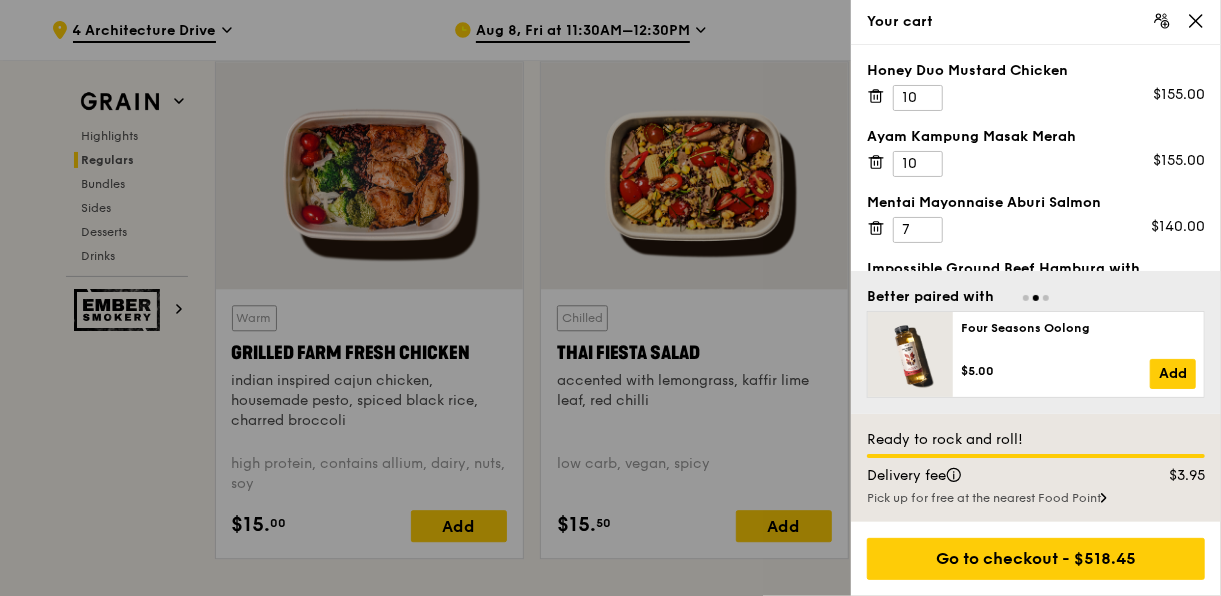 click on "Mentai Mayonnaise Aburi Salmon
7
$140.00" at bounding box center (1036, 218) 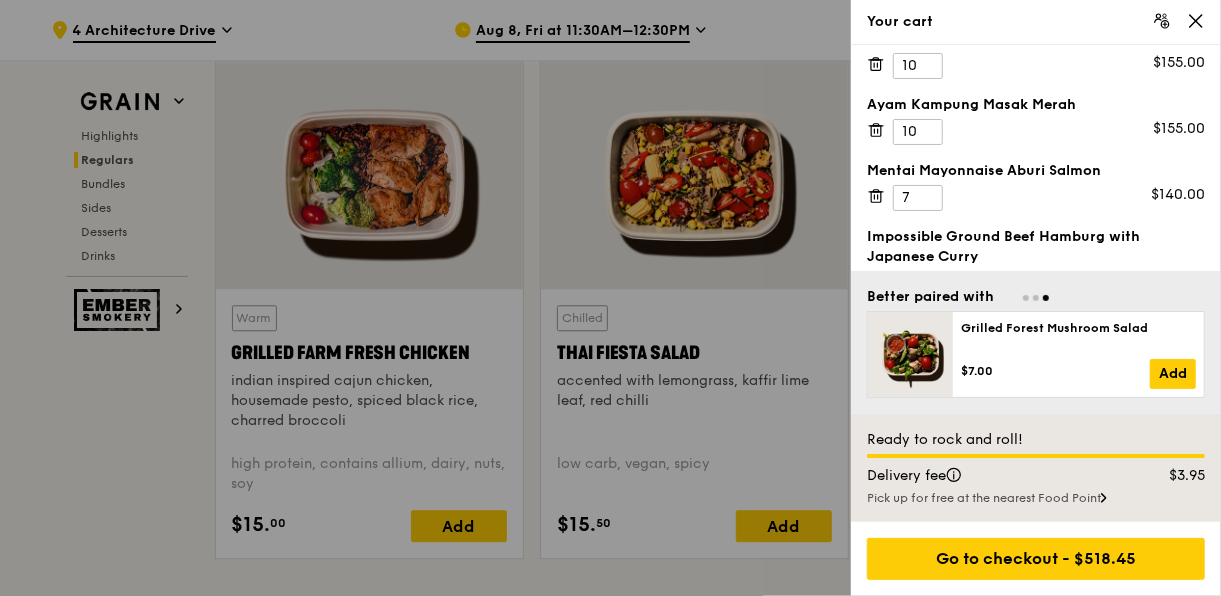 scroll, scrollTop: 0, scrollLeft: 0, axis: both 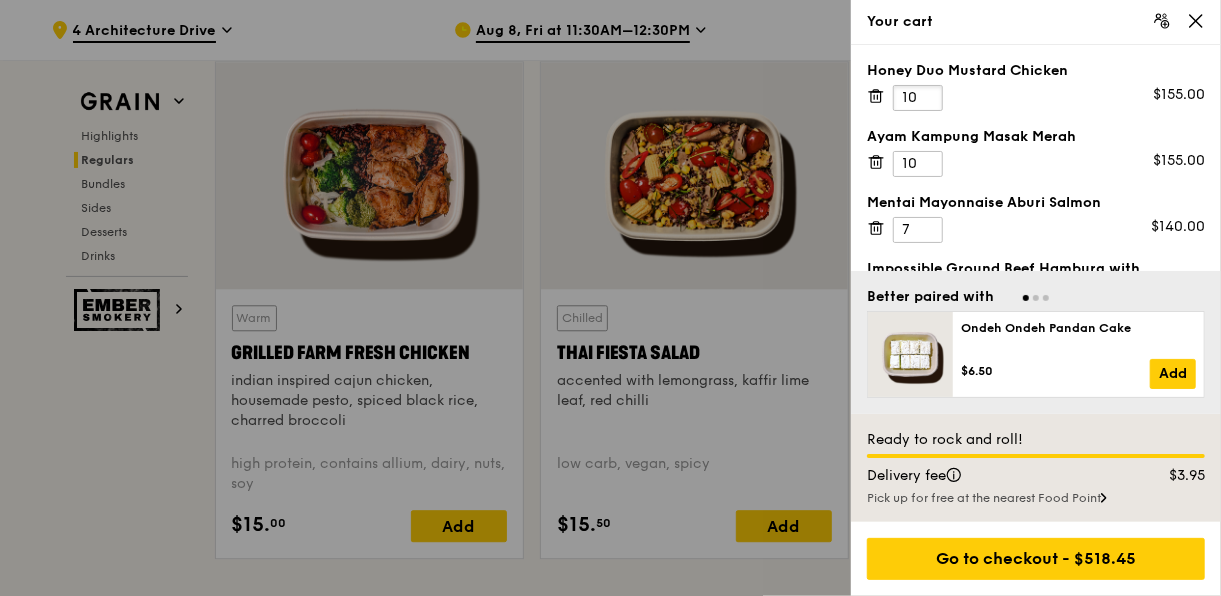 drag, startPoint x: 915, startPoint y: 97, endPoint x: 888, endPoint y: 98, distance: 27.018513 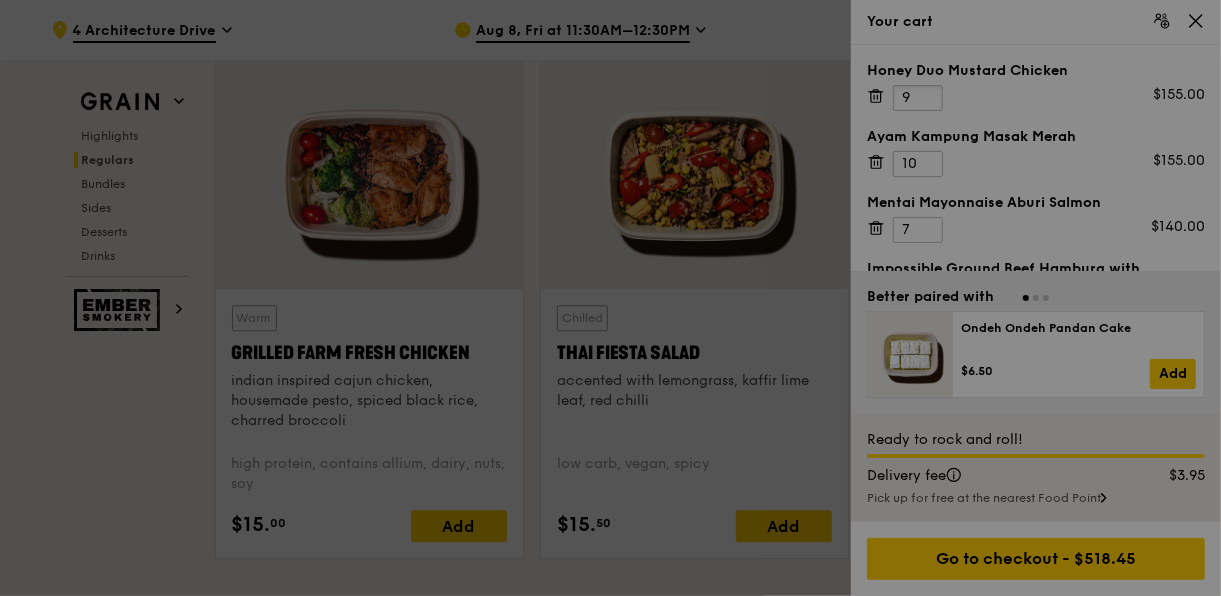 type on "9" 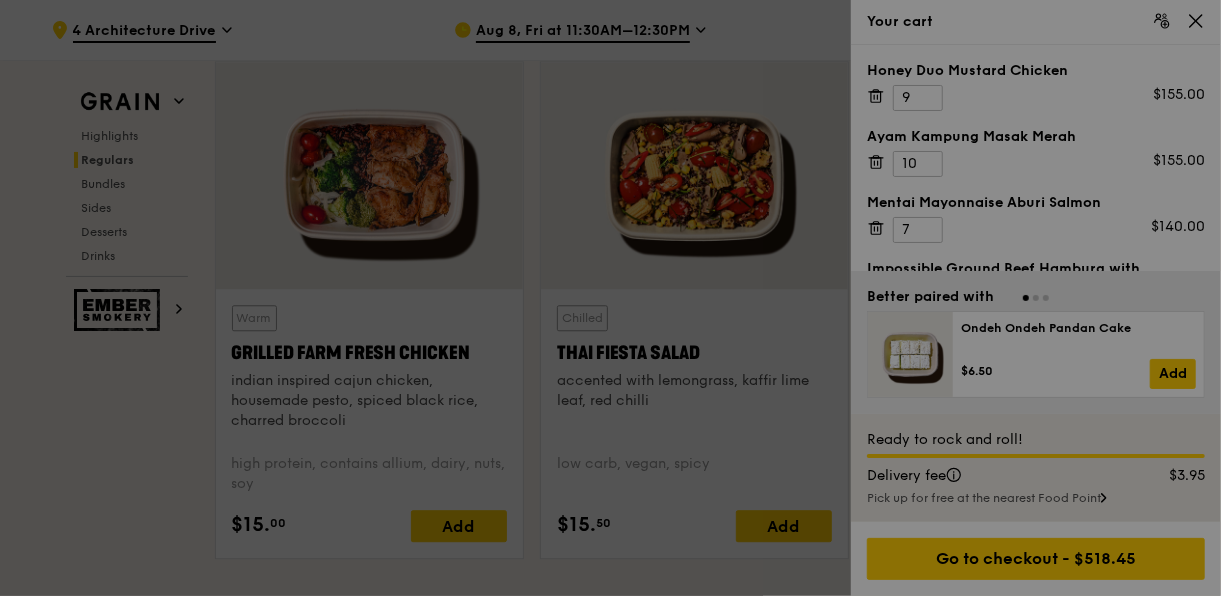 click at bounding box center (610, 298) 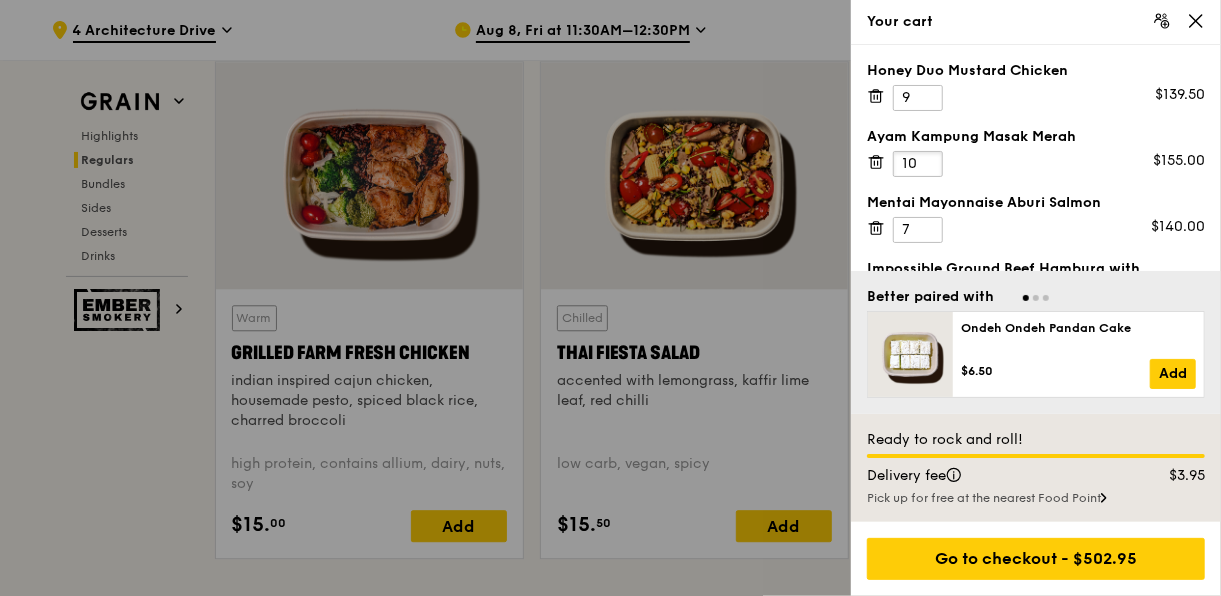 drag, startPoint x: 914, startPoint y: 162, endPoint x: 903, endPoint y: 162, distance: 11 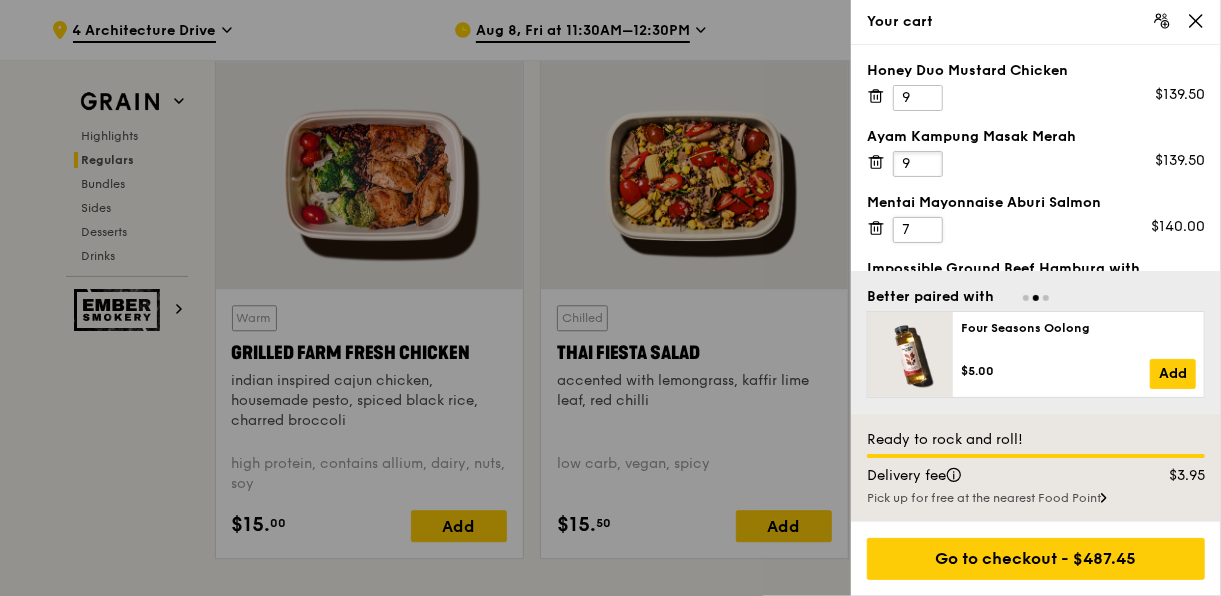 type on "9" 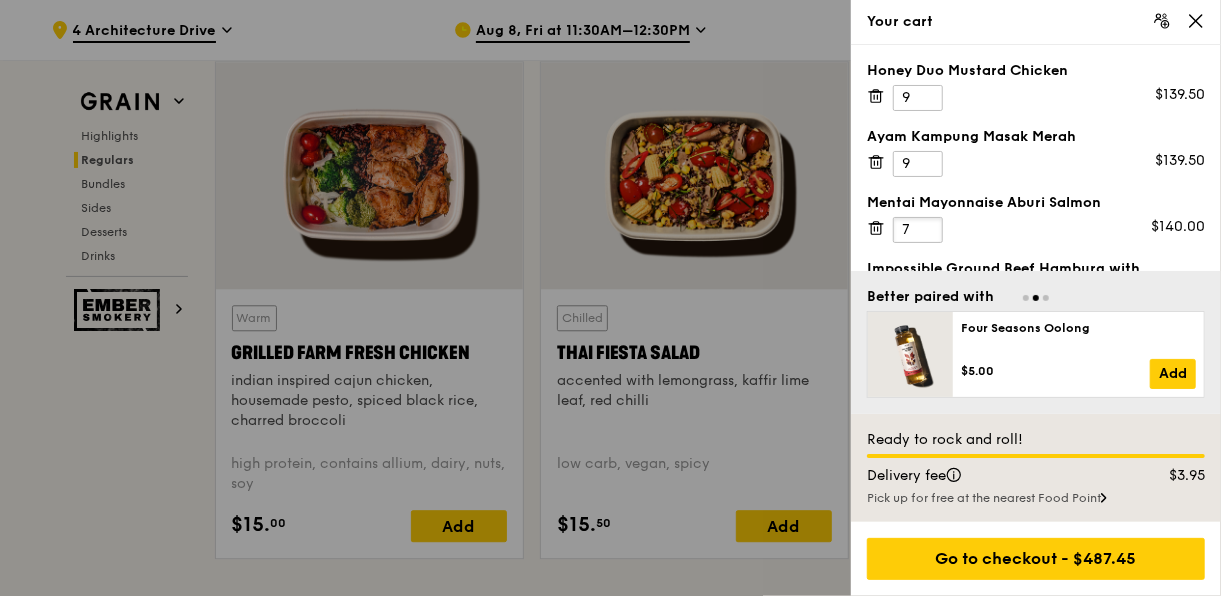 click on "7" at bounding box center [918, 230] 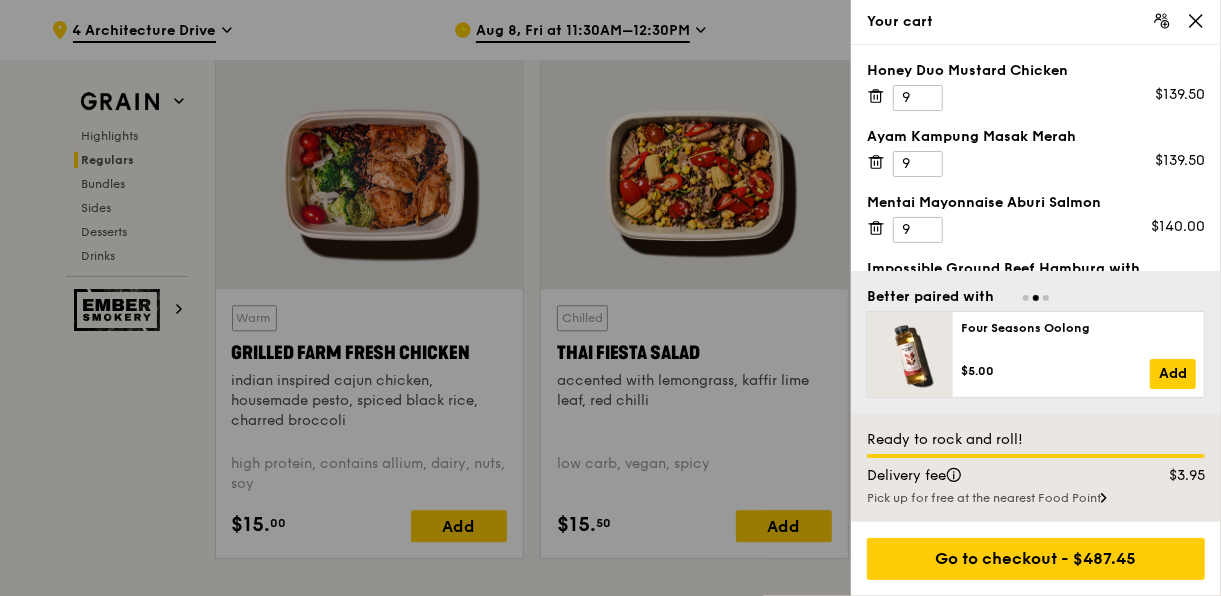 click on "Mentai Mayonnaise Aburi Salmon
9
$140.00" at bounding box center [1036, 218] 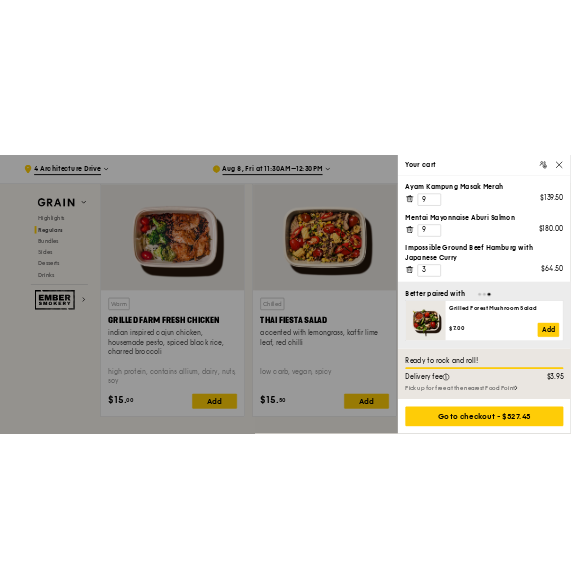 scroll, scrollTop: 0, scrollLeft: 0, axis: both 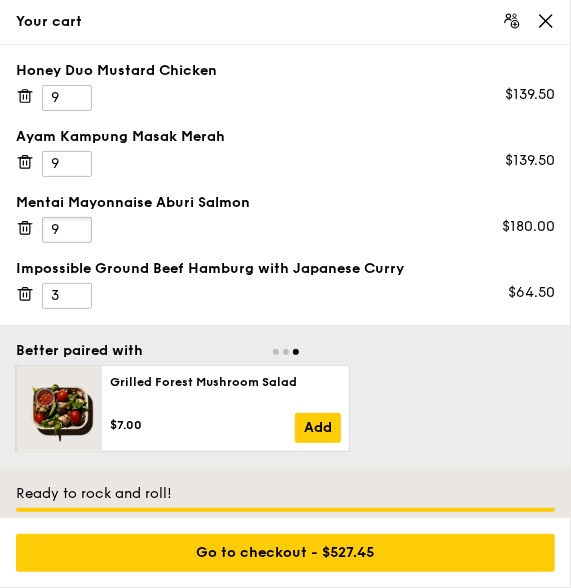 drag, startPoint x: 63, startPoint y: 230, endPoint x: 51, endPoint y: 229, distance: 12.0415945 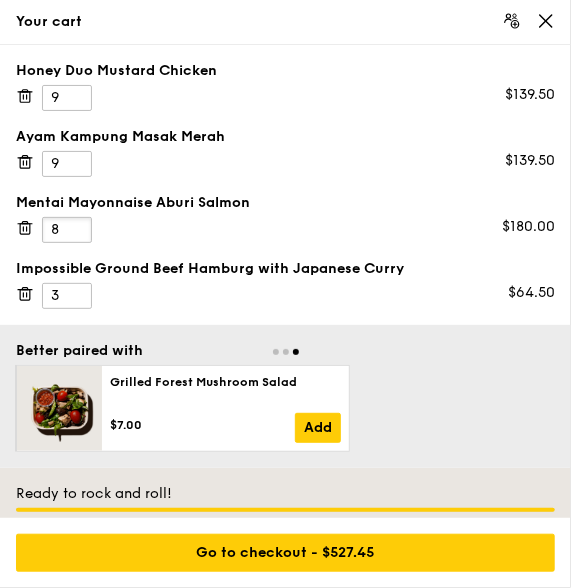 type on "8" 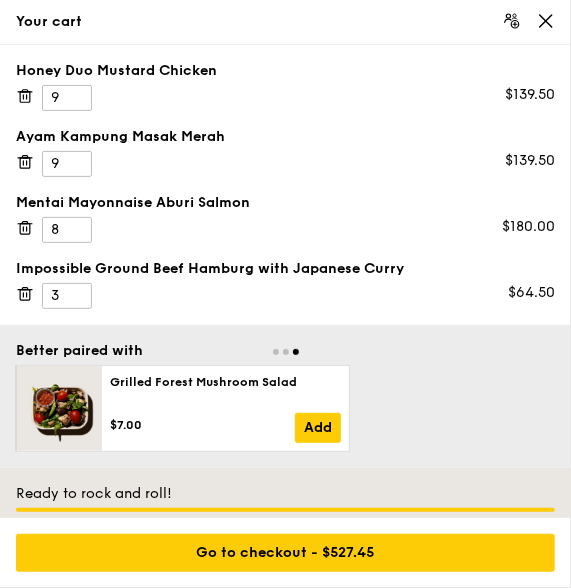 click on "Mentai Mayonnaise Aburi Salmon
8
$180.00" at bounding box center (285, 218) 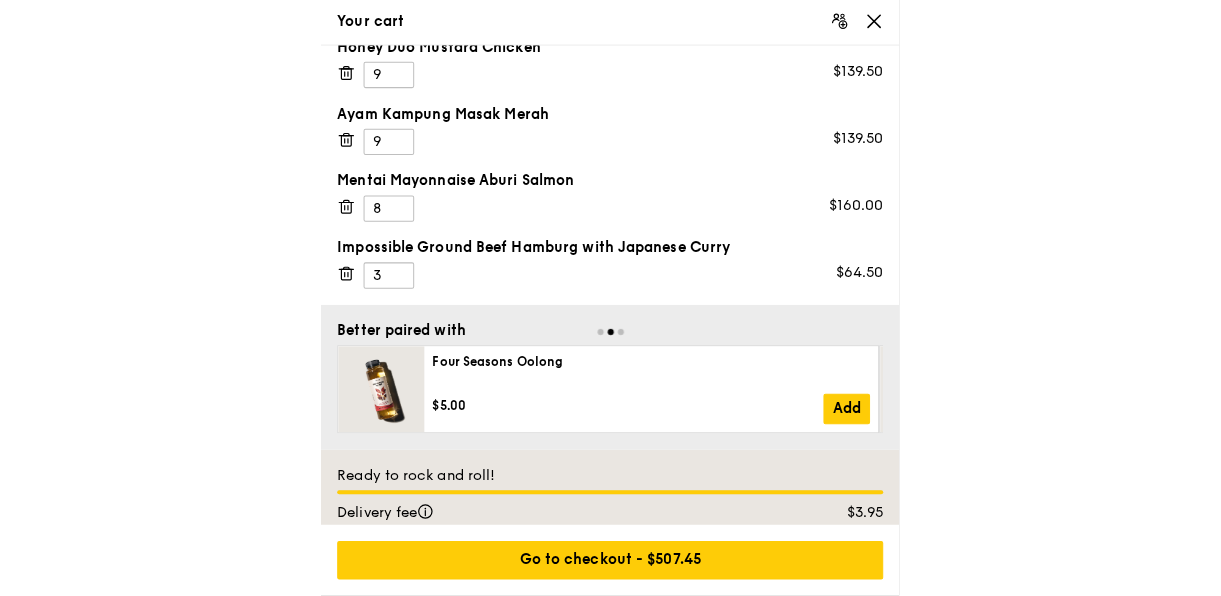 scroll, scrollTop: 0, scrollLeft: 0, axis: both 